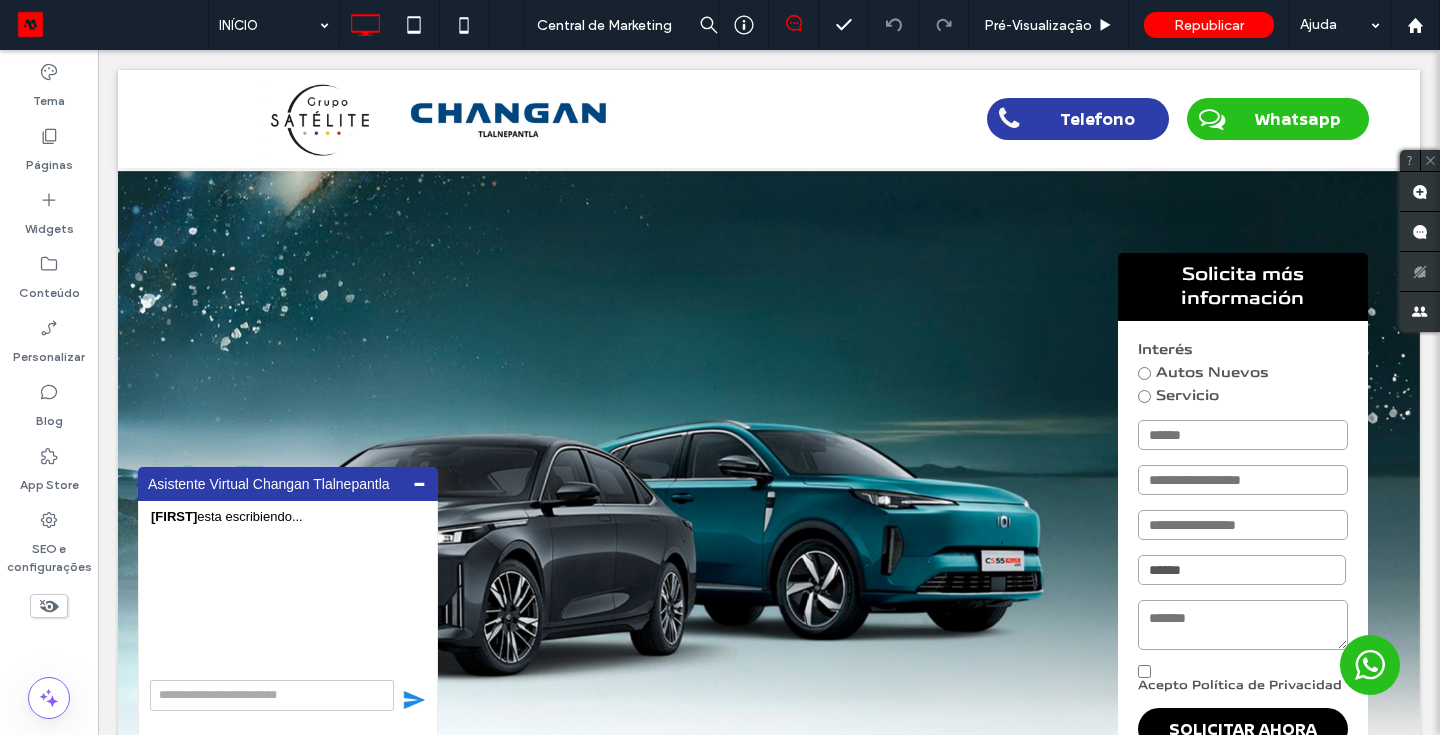 scroll, scrollTop: 0, scrollLeft: 0, axis: both 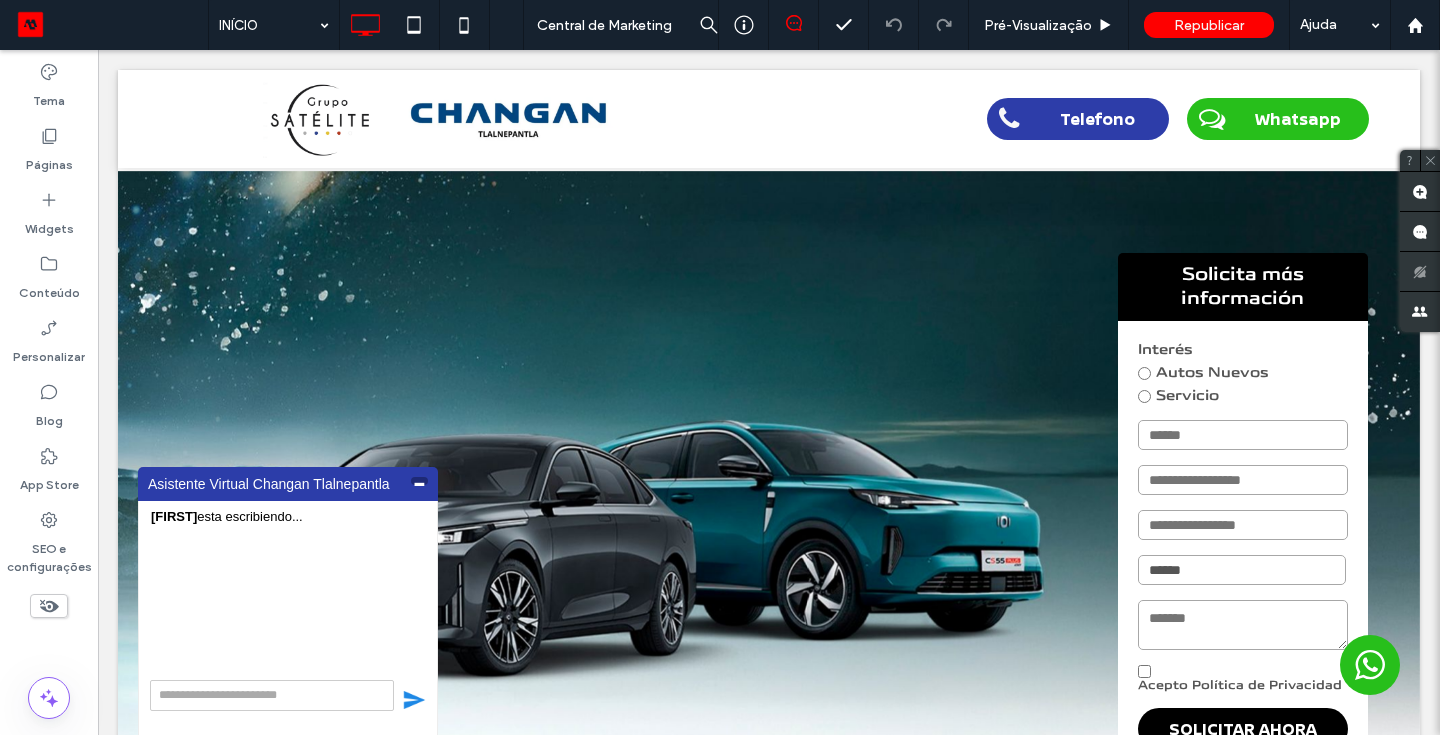 click on "-" at bounding box center [419, 481] 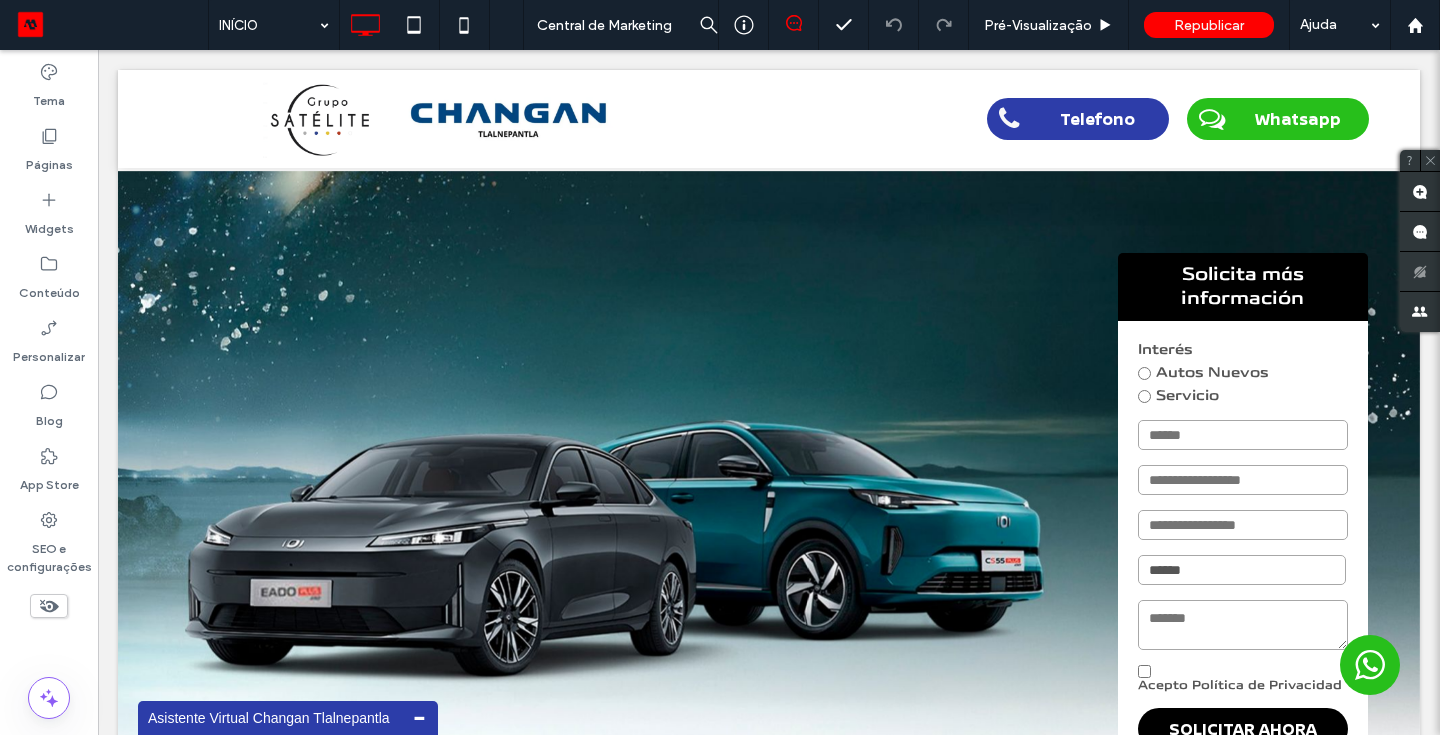 click on "**********" at bounding box center (769, 1627) 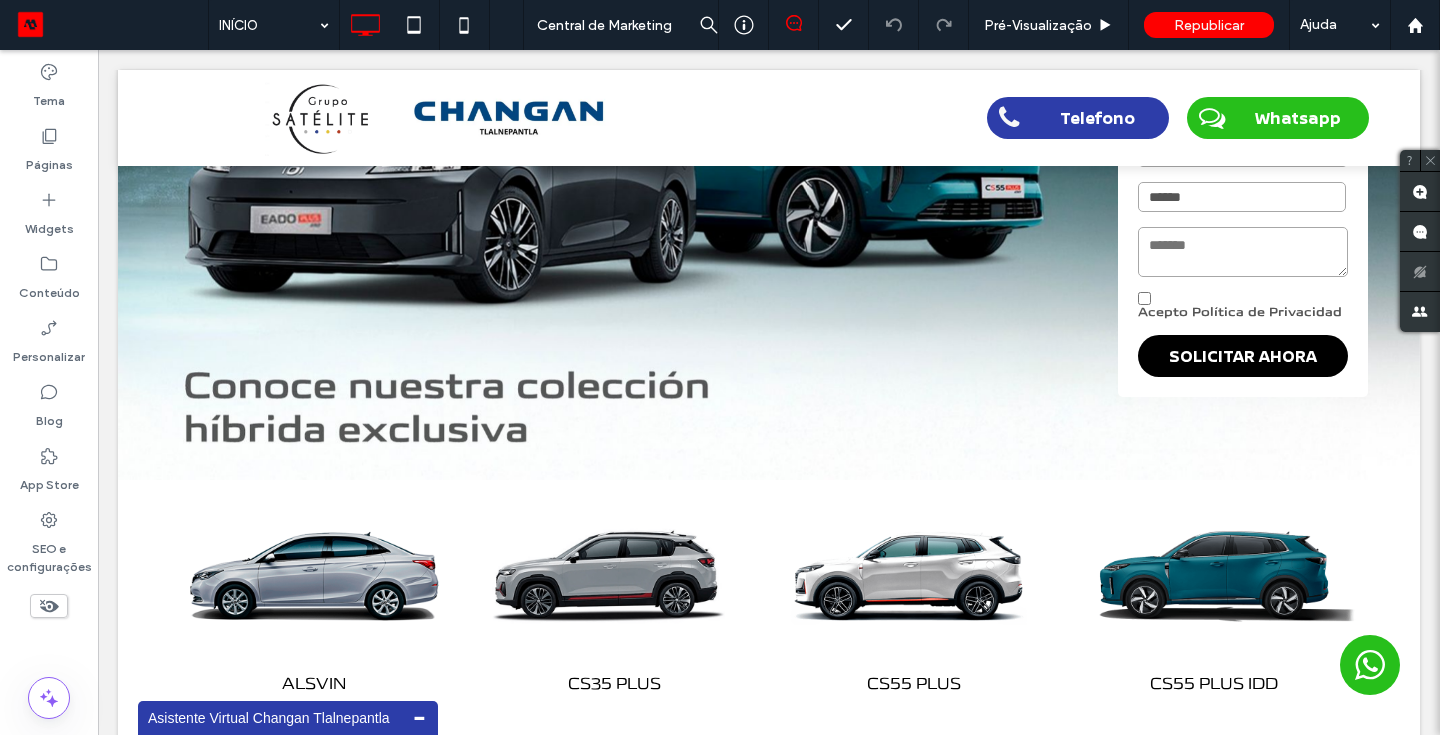 scroll, scrollTop: 370, scrollLeft: 0, axis: vertical 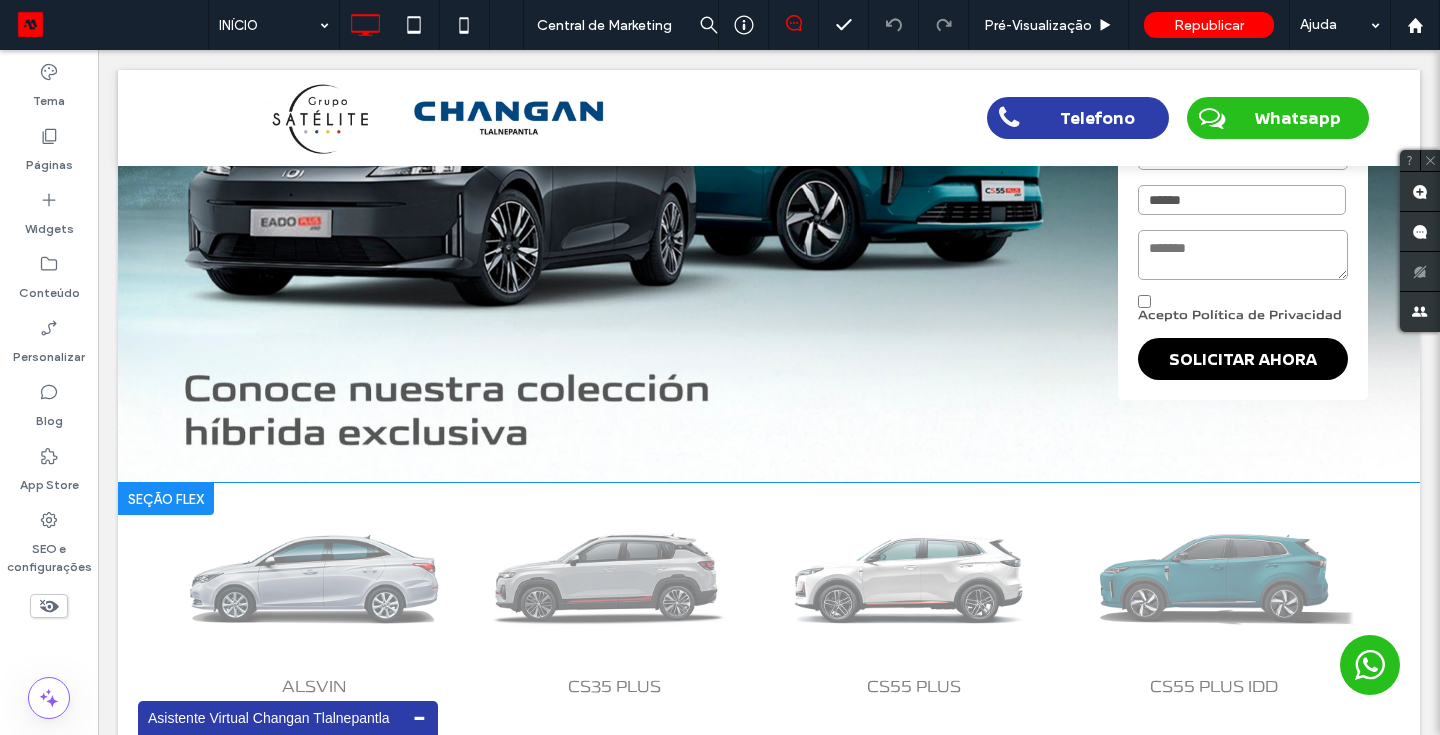 click on "Clique para editar no Modo Flex" at bounding box center (769, 1435) 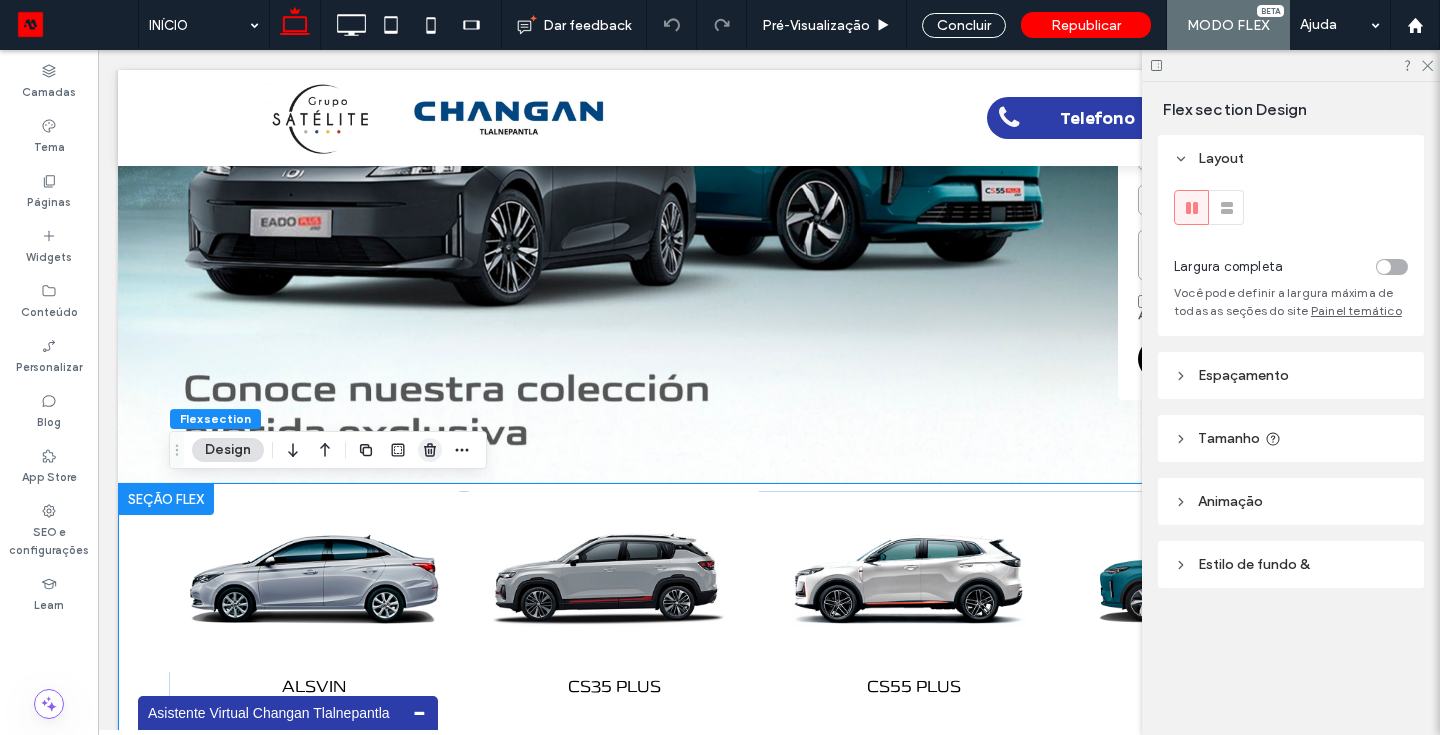 click 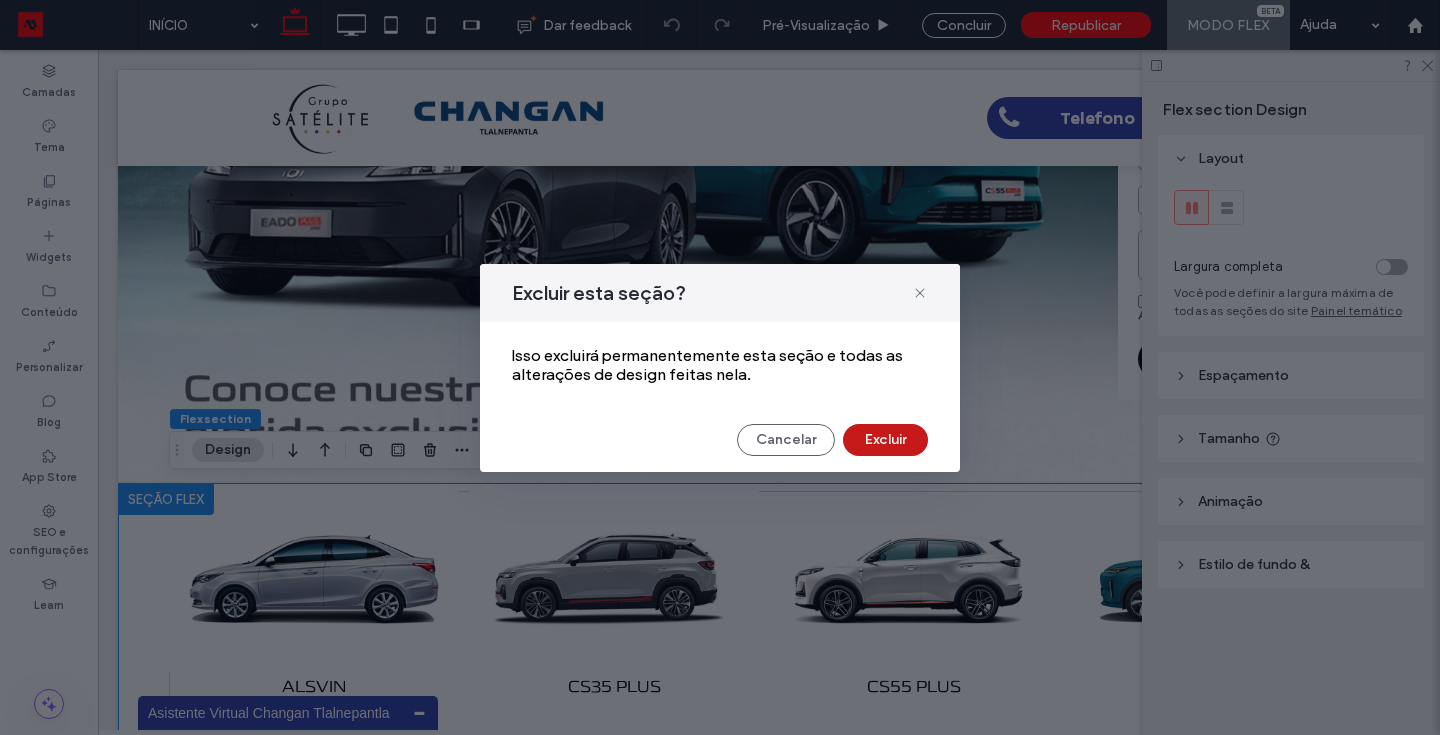 click on "Excluir" at bounding box center (885, 440) 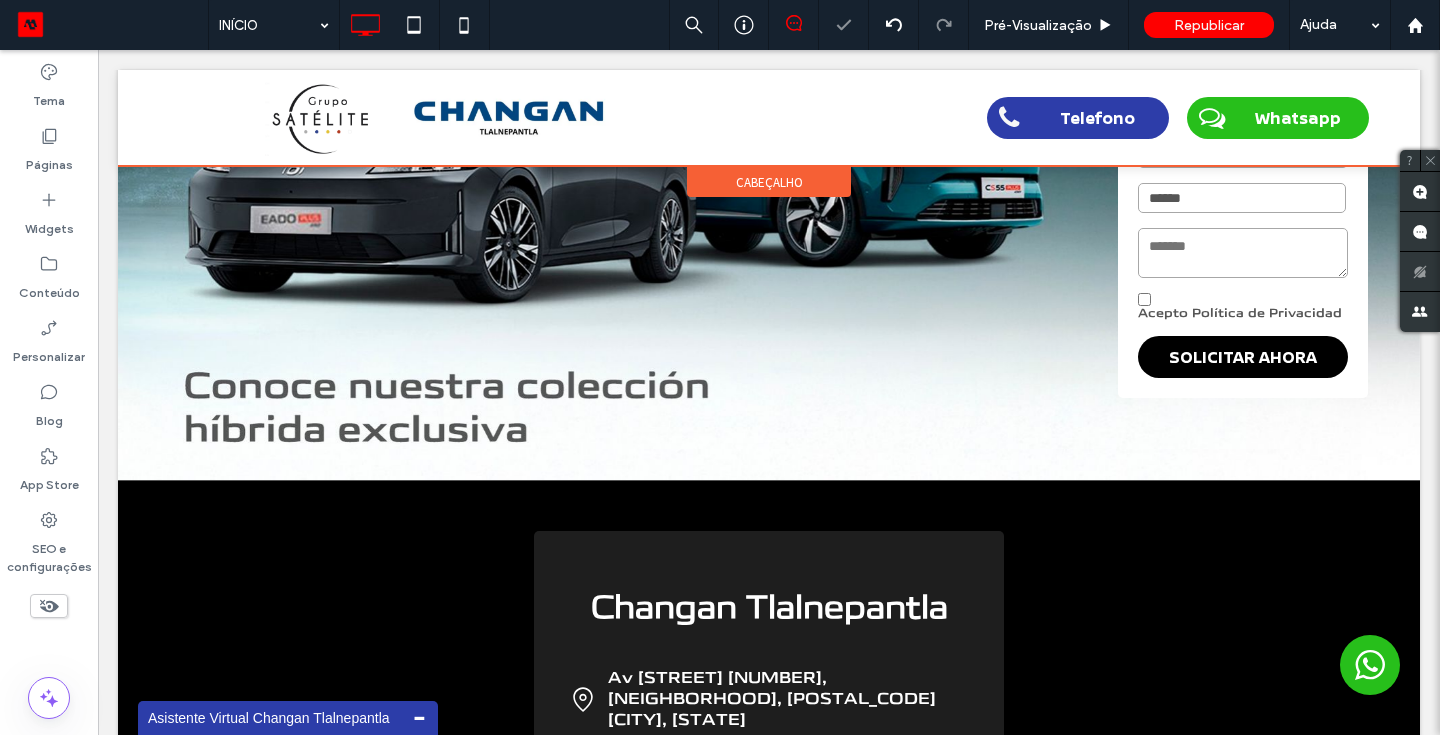 scroll, scrollTop: 367, scrollLeft: 0, axis: vertical 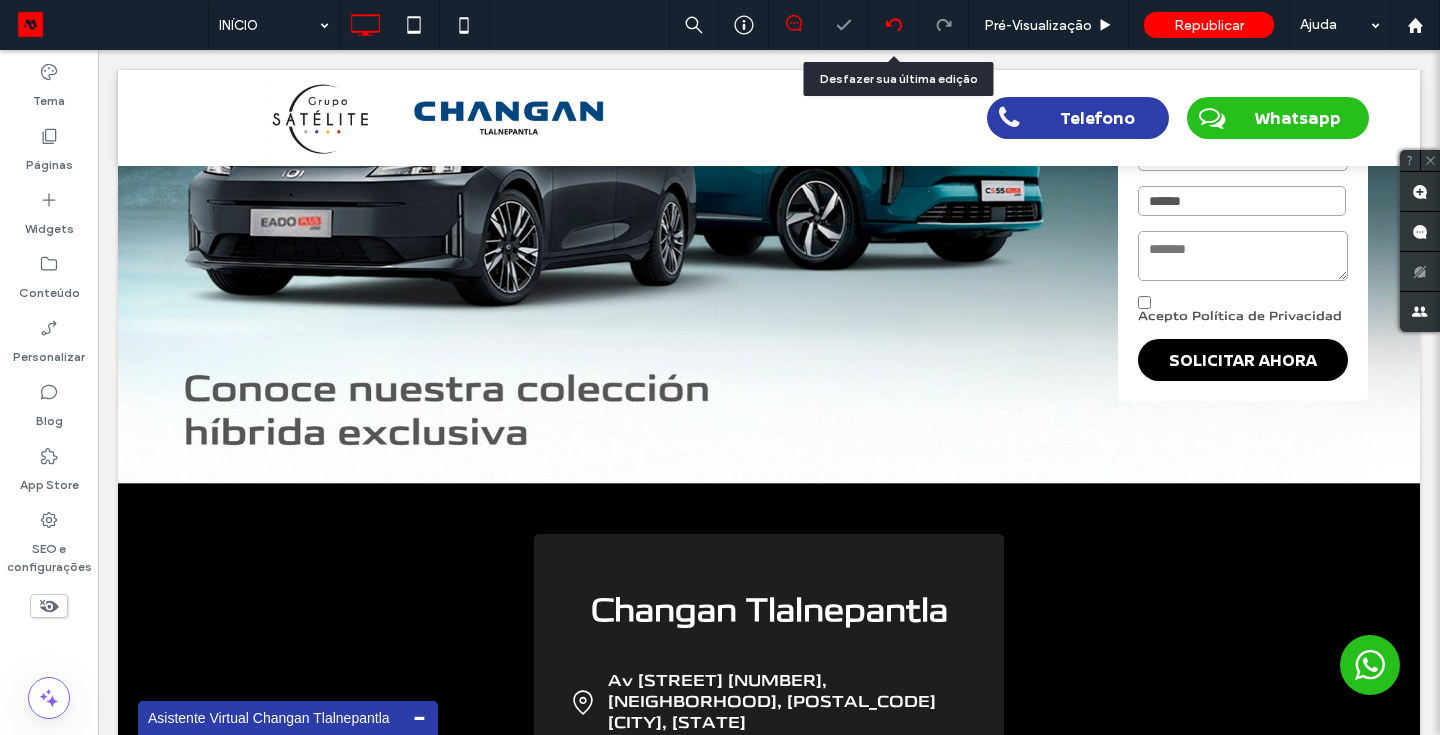 click 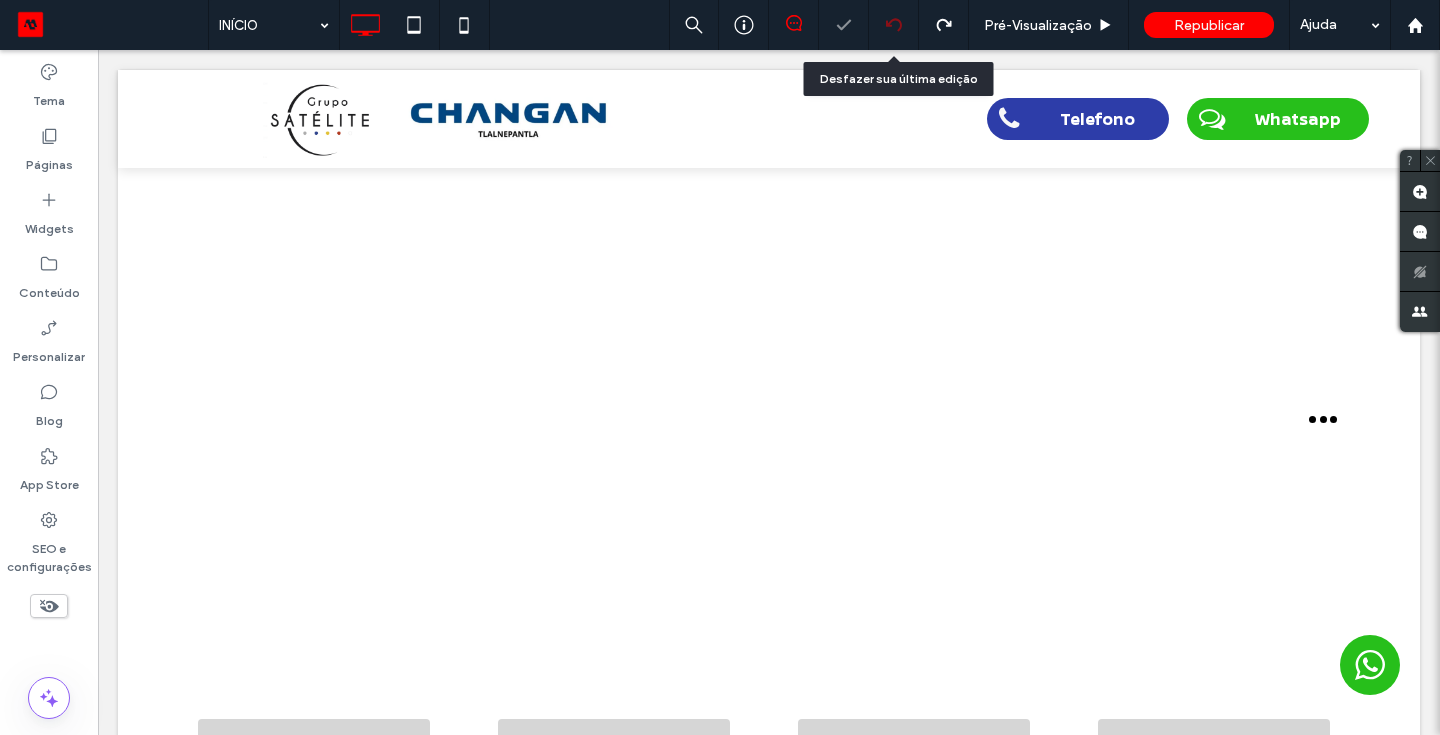 scroll, scrollTop: 0, scrollLeft: 0, axis: both 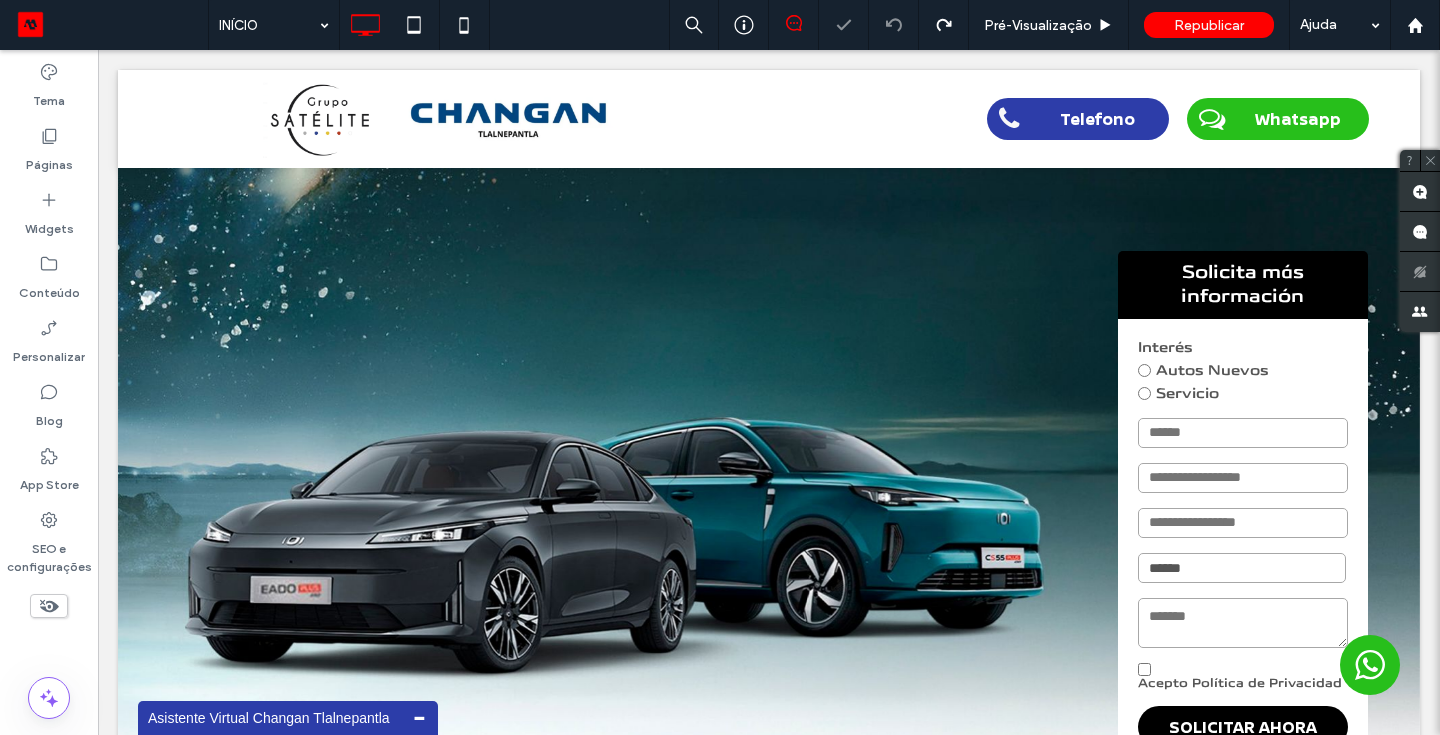 click on "**********" at bounding box center (769, 1626) 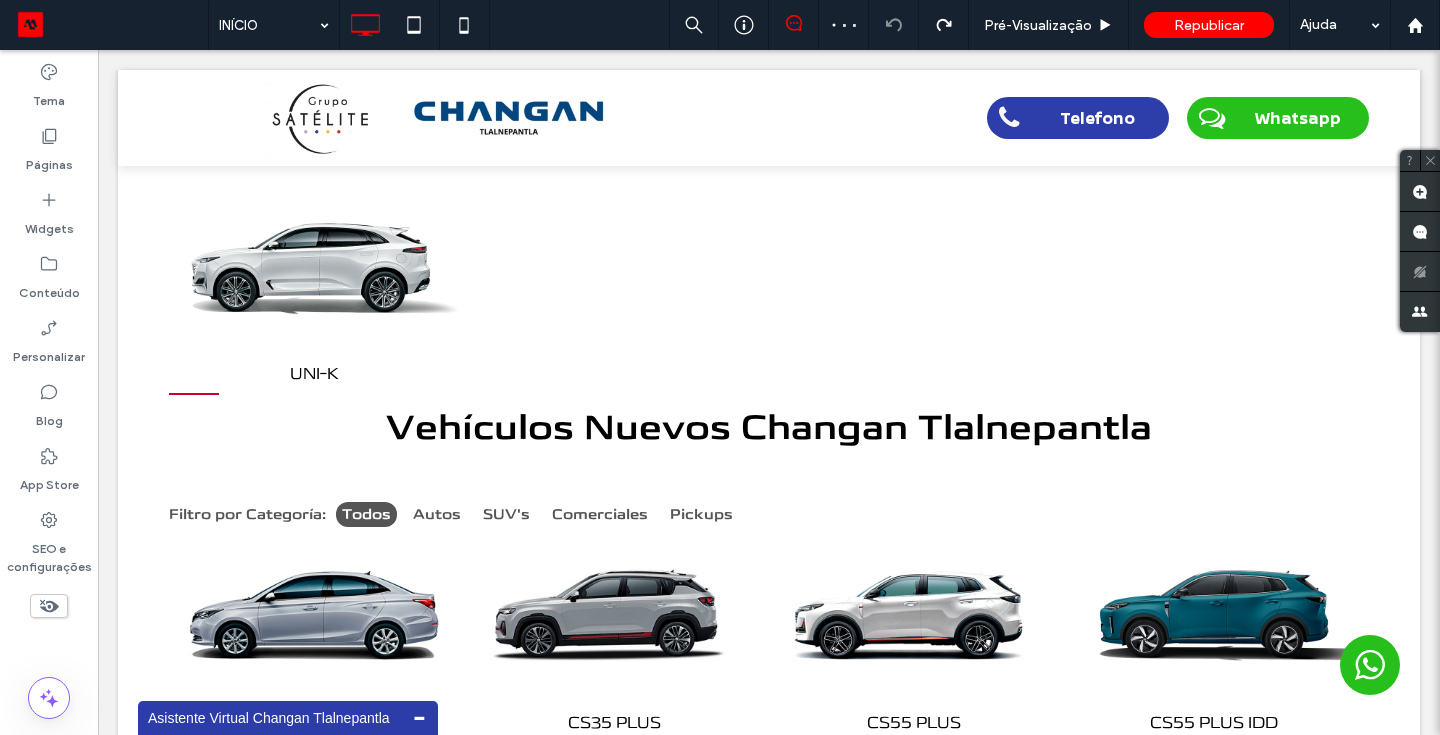 scroll, scrollTop: 1400, scrollLeft: 0, axis: vertical 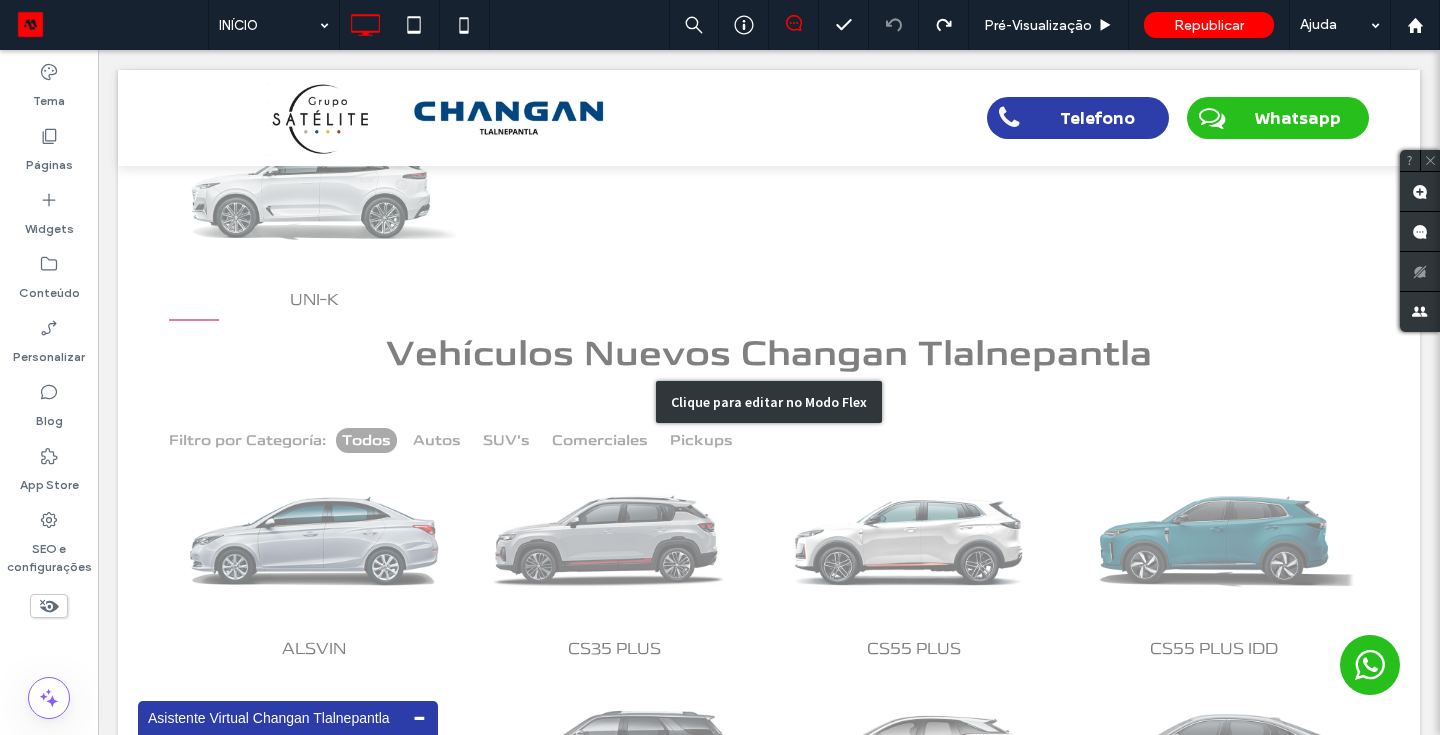 click on "Clique para editar no Modo Flex" at bounding box center [769, 402] 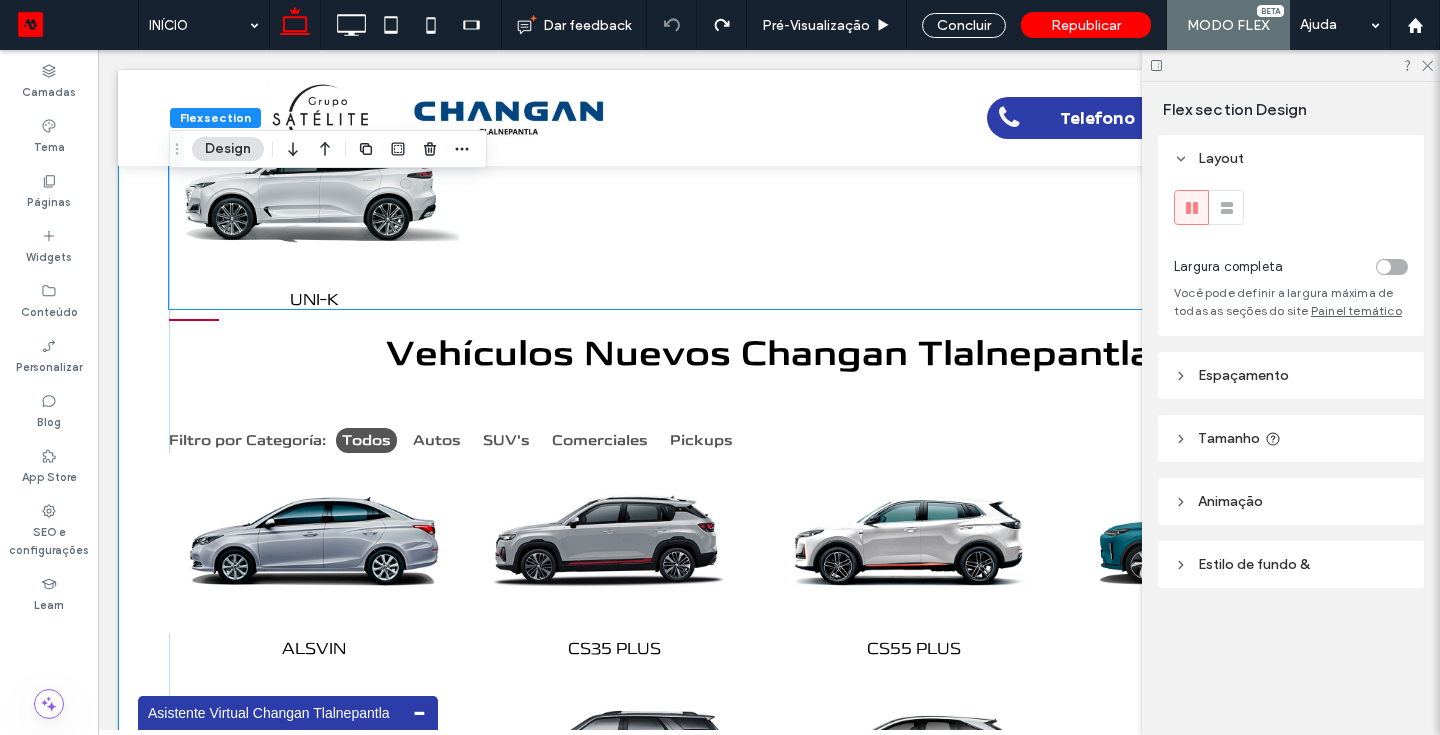 click at bounding box center (314, 194) 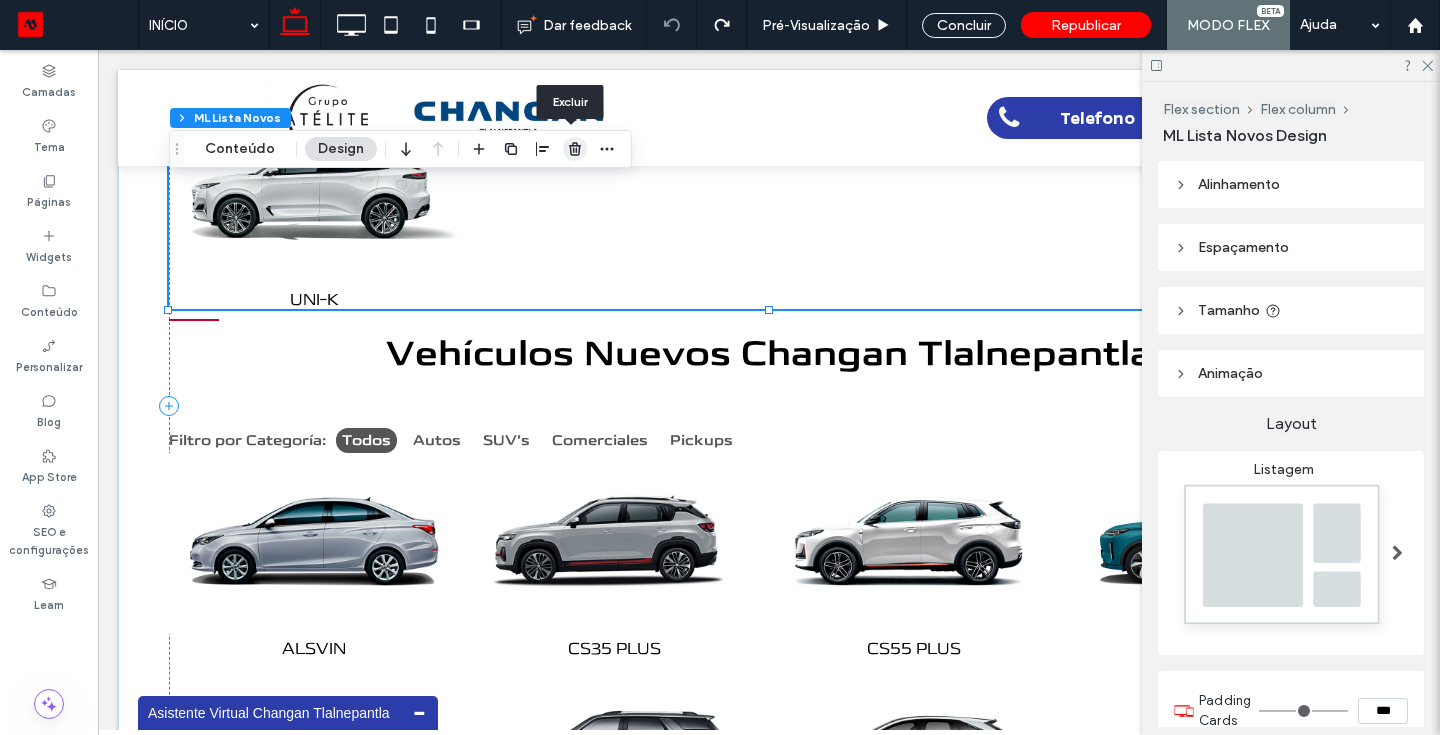 click 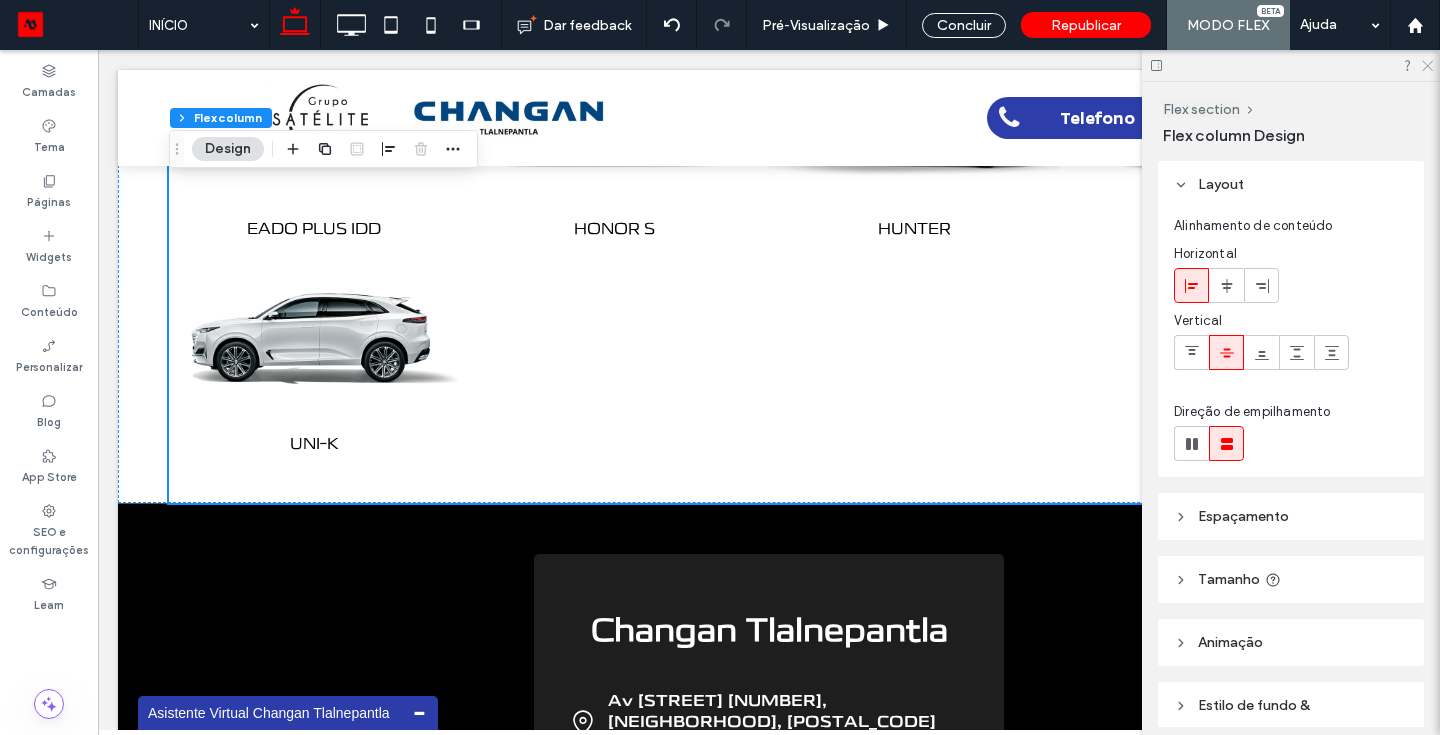 click 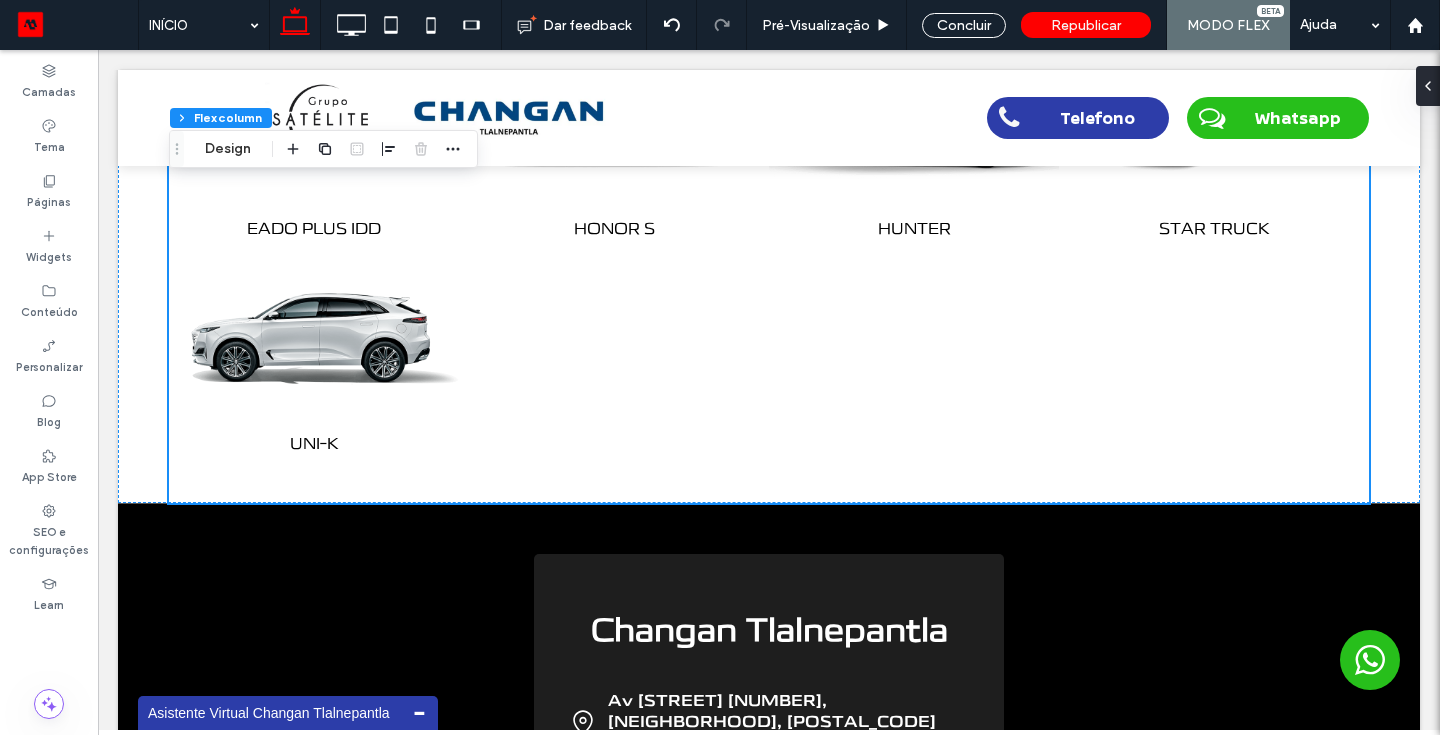 click on "**********" at bounding box center [769, -210] 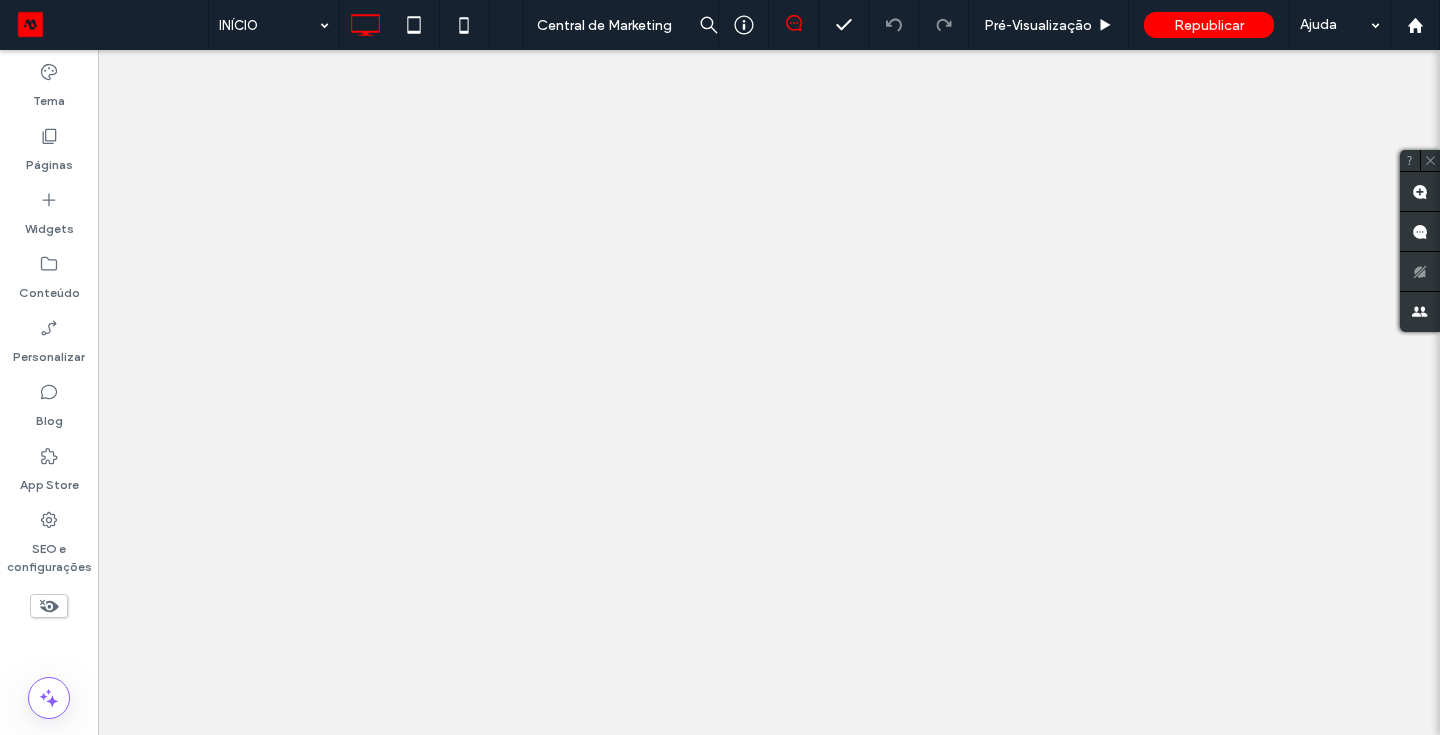 scroll, scrollTop: 0, scrollLeft: 0, axis: both 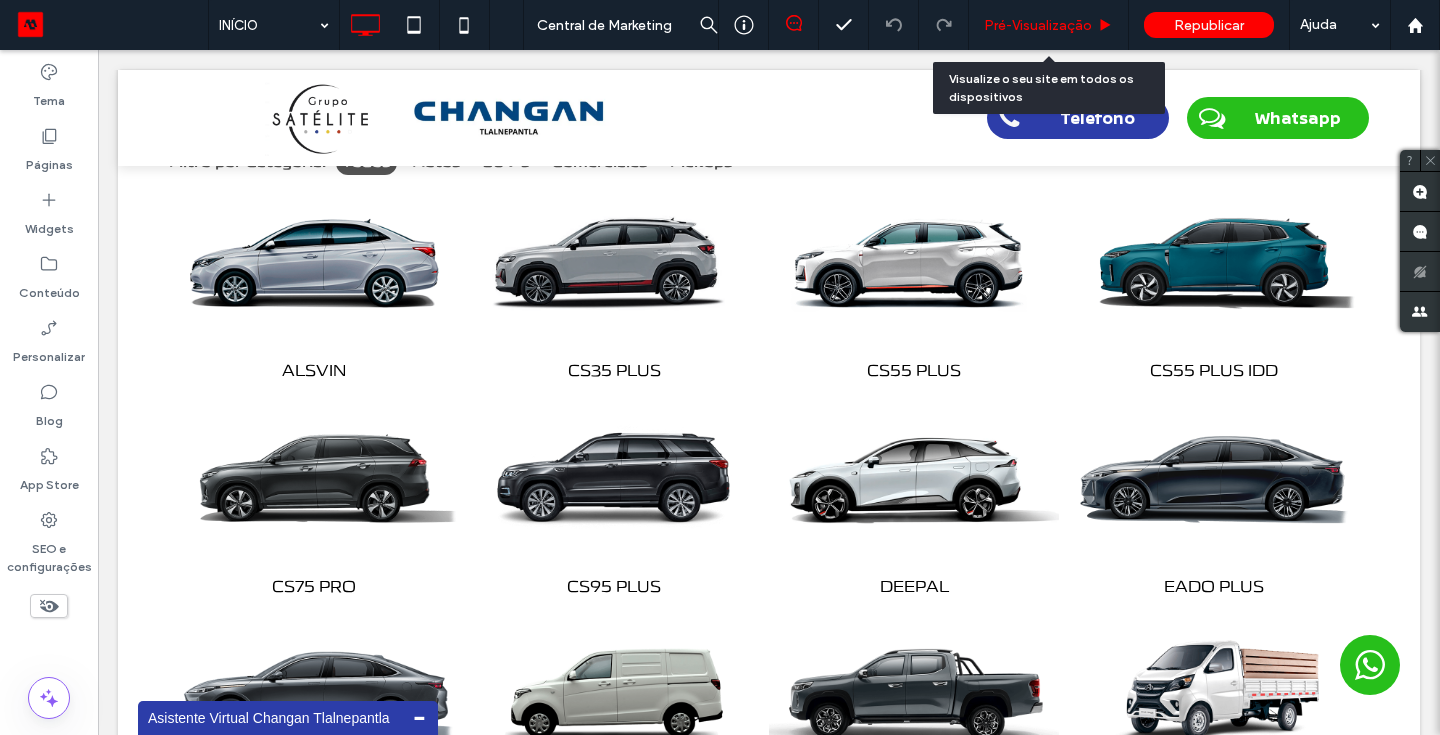 click on "Pré-Visualizaçāo" at bounding box center [1038, 25] 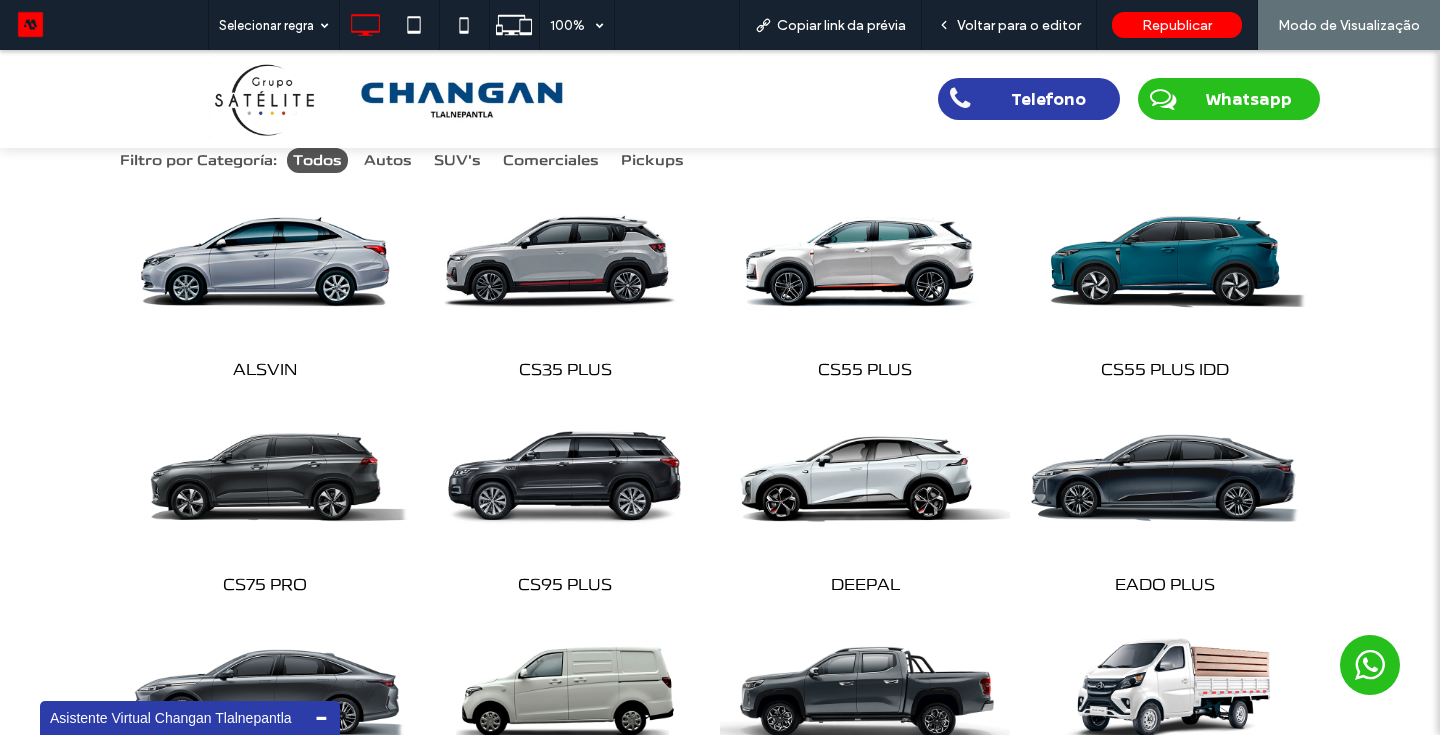 scroll, scrollTop: 899, scrollLeft: 0, axis: vertical 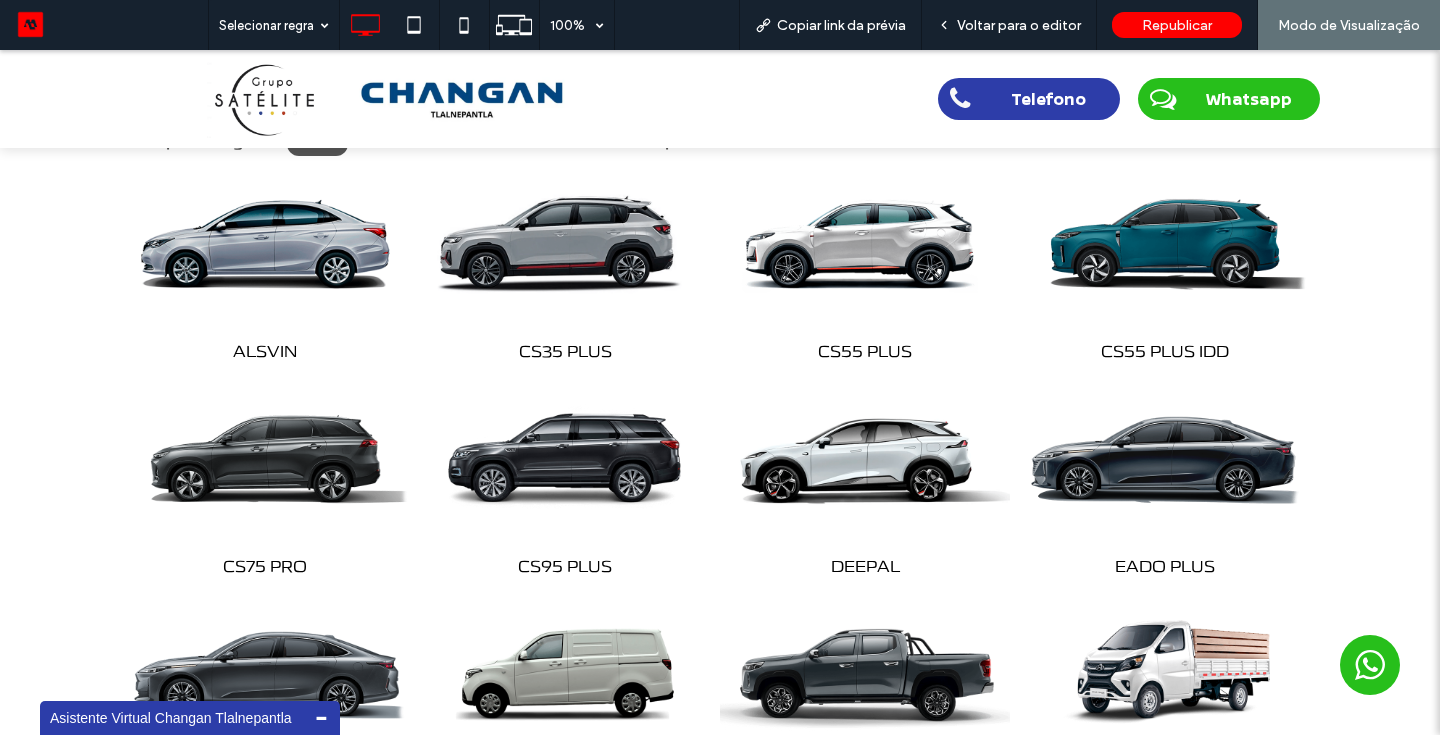 drag, startPoint x: 566, startPoint y: 247, endPoint x: 567, endPoint y: 298, distance: 51.009804 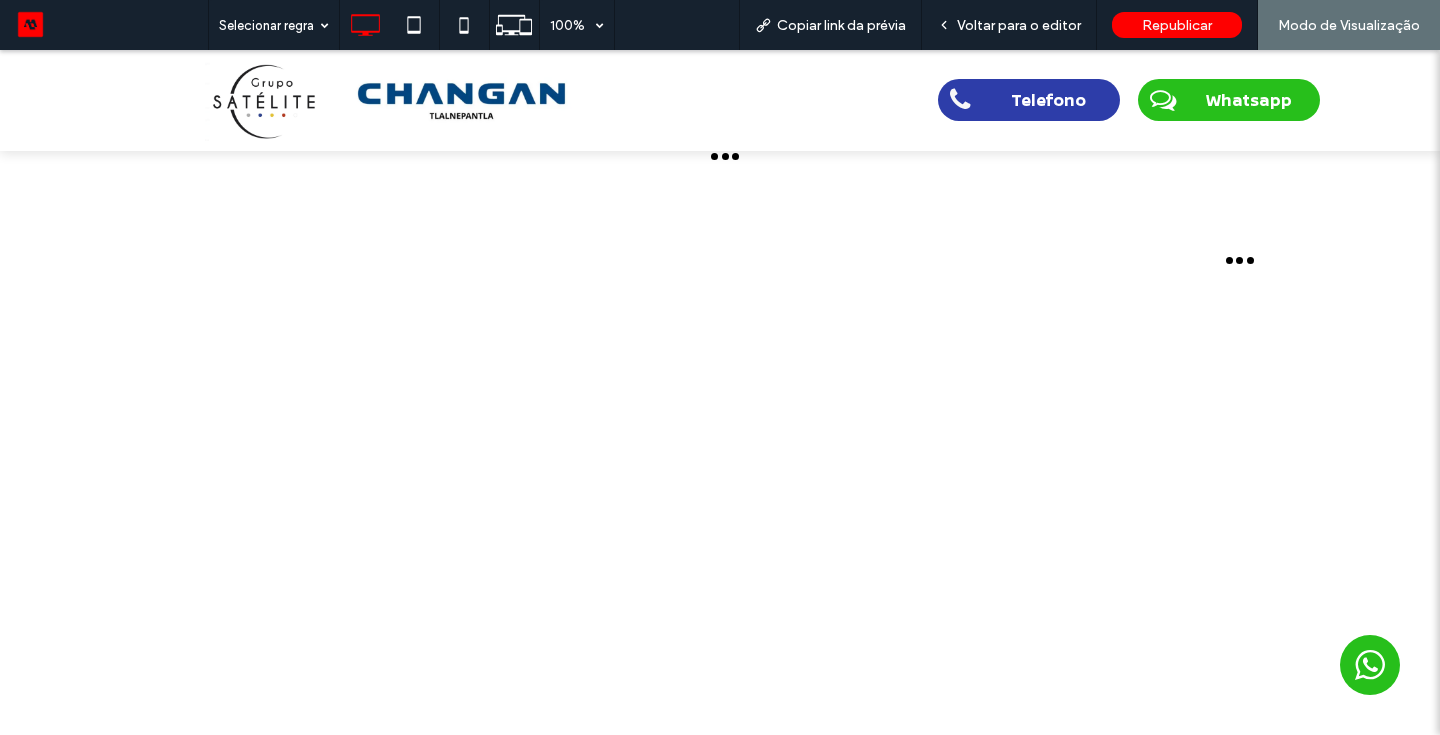 scroll, scrollTop: 0, scrollLeft: 0, axis: both 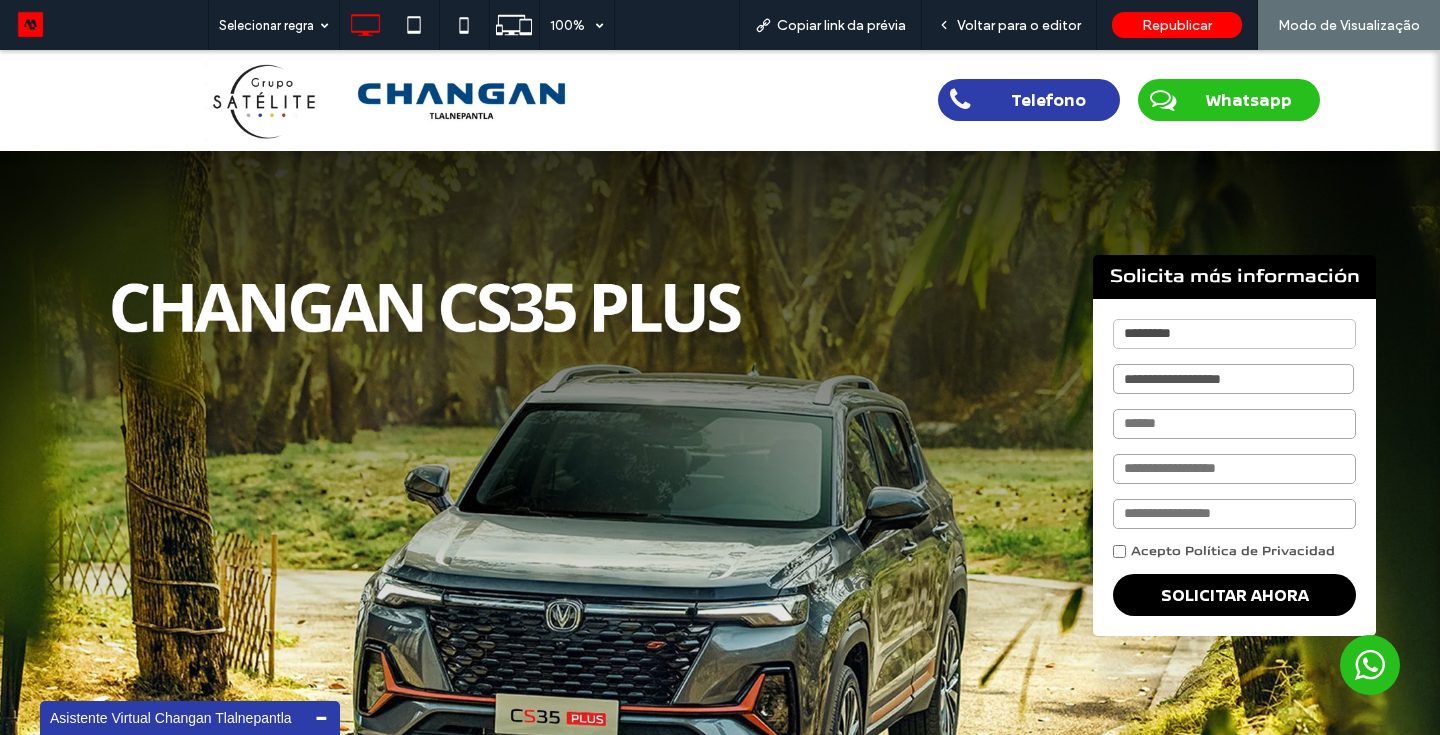 click at bounding box center (720, 528) 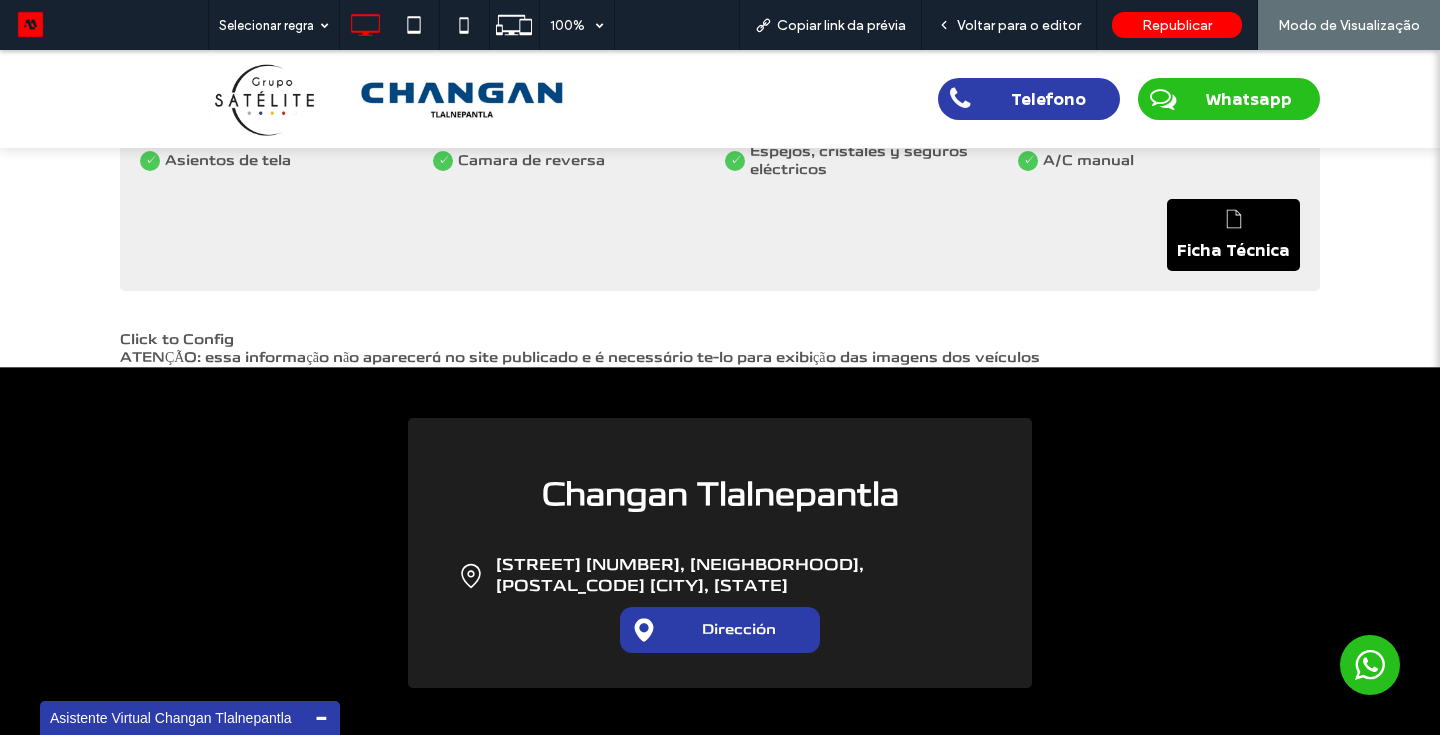 scroll, scrollTop: 2522, scrollLeft: 0, axis: vertical 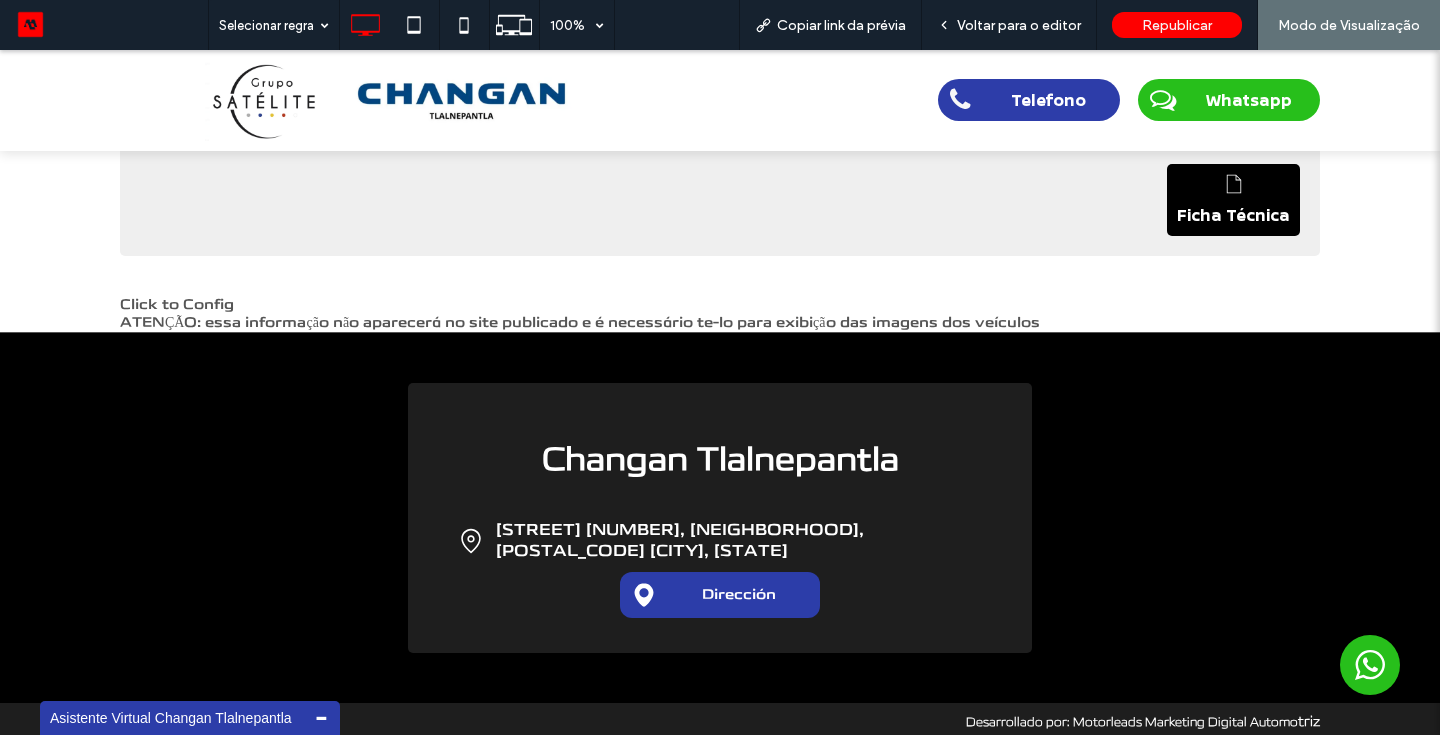 click at bounding box center (261, 100) 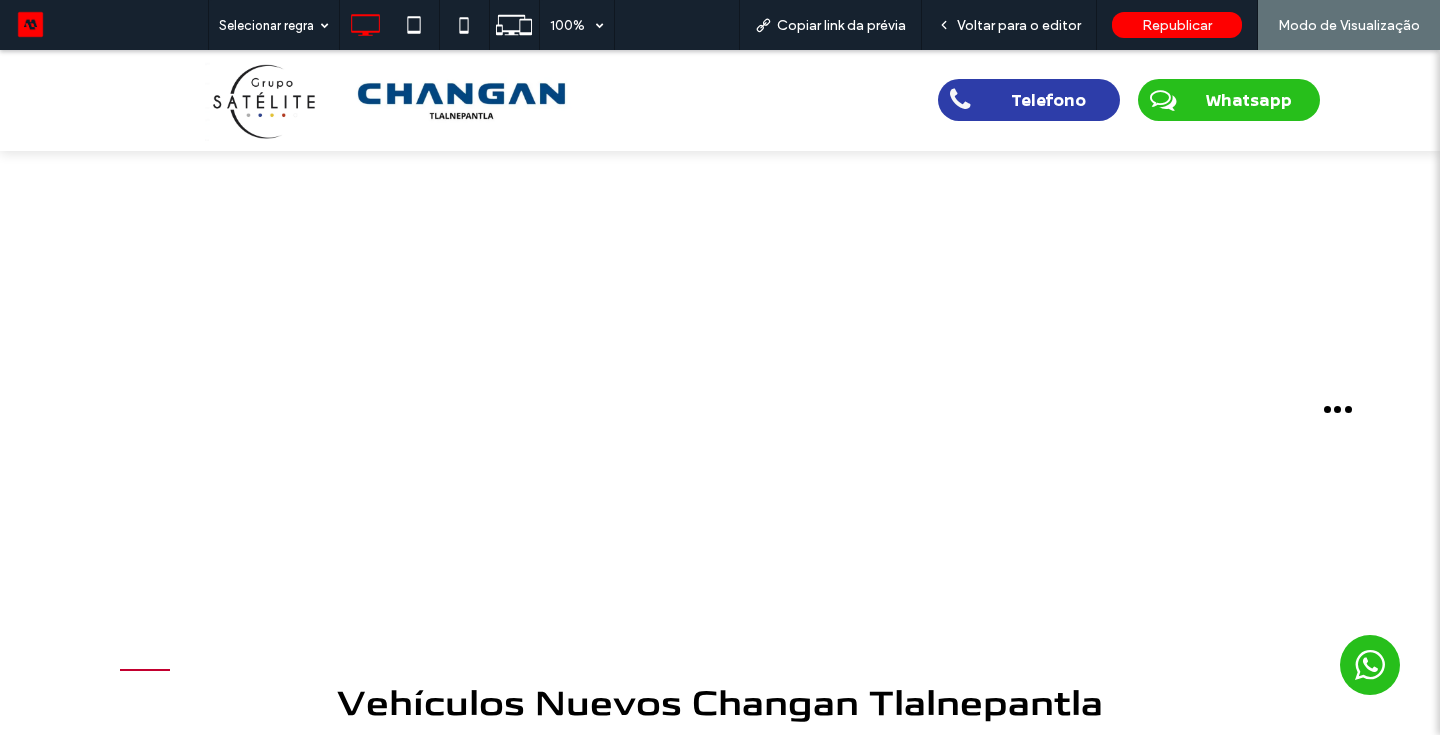 scroll, scrollTop: 0, scrollLeft: 0, axis: both 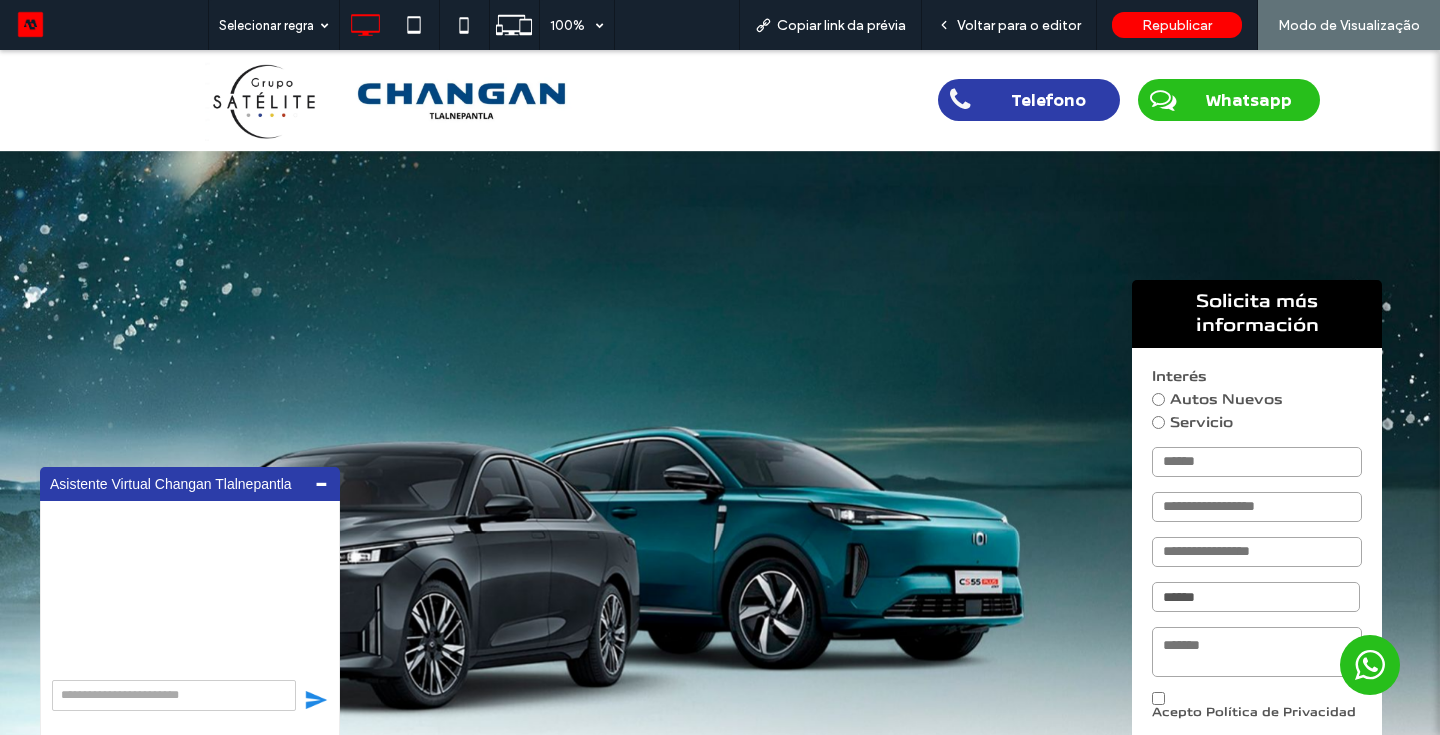 click at bounding box center (720, 528) 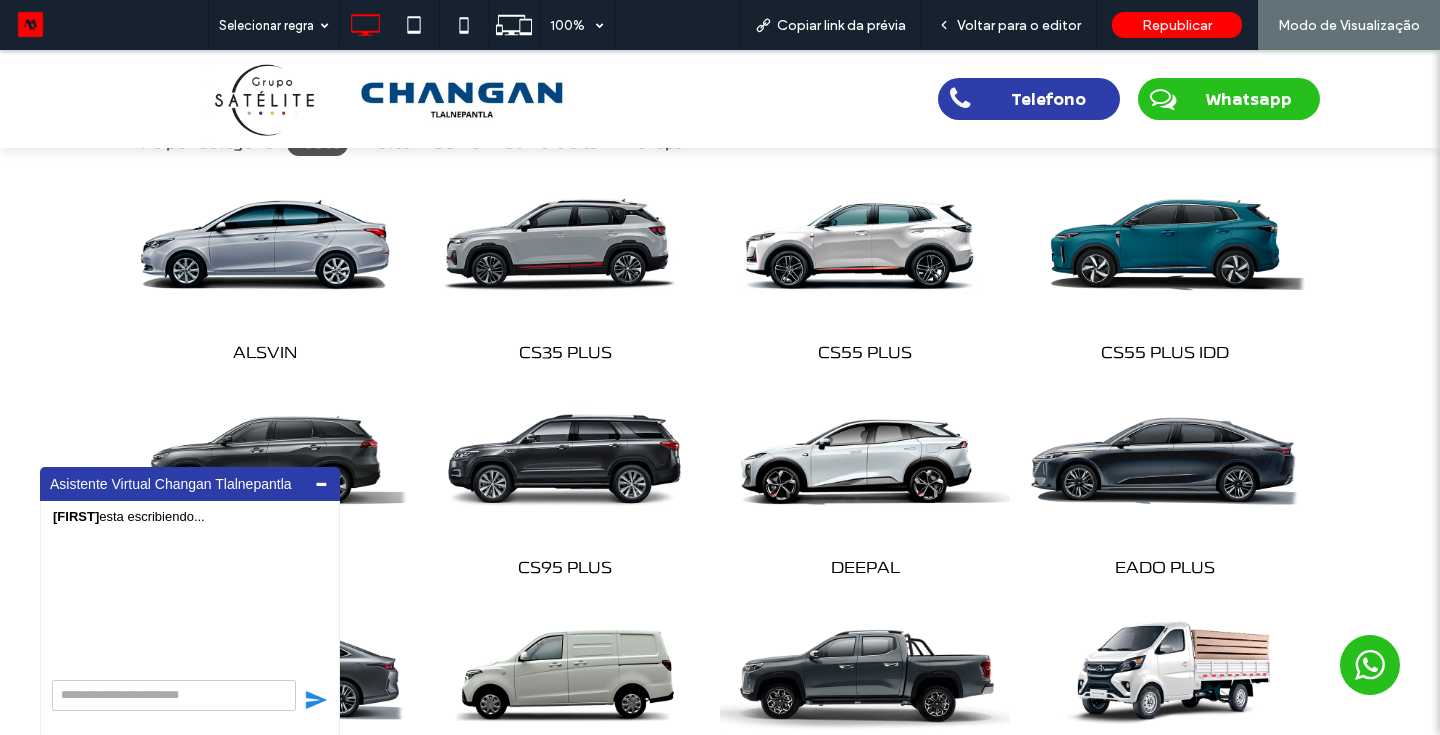 scroll, scrollTop: 900, scrollLeft: 0, axis: vertical 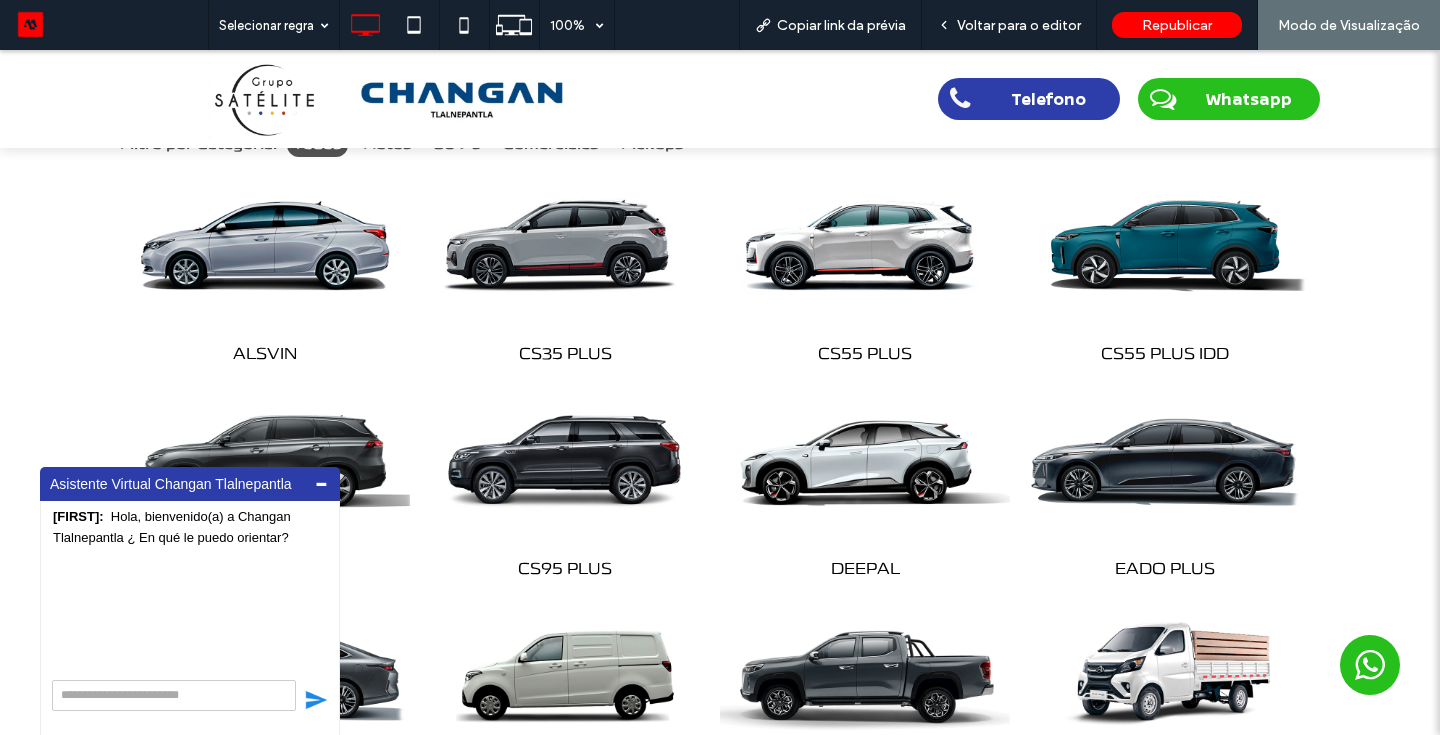 click on "-" at bounding box center [321, 481] 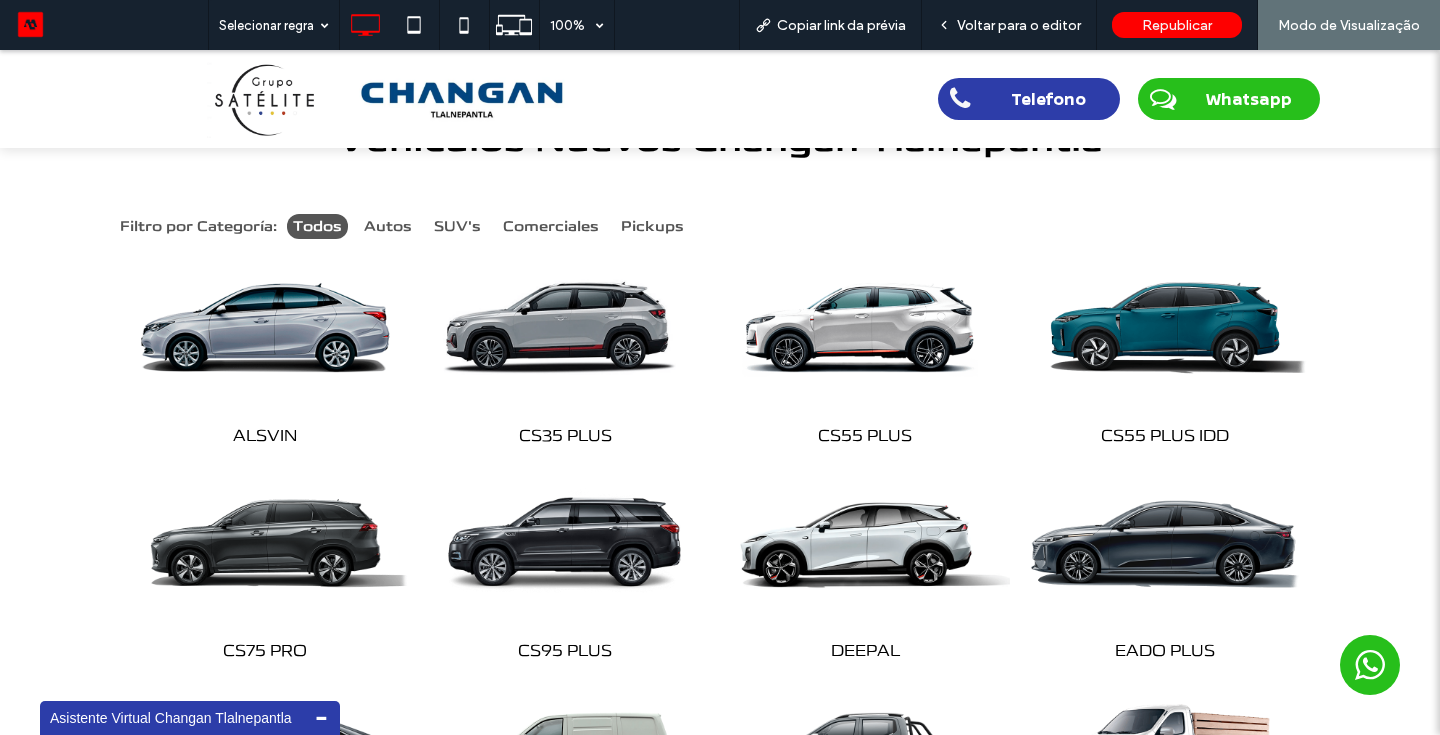 scroll, scrollTop: 820, scrollLeft: 0, axis: vertical 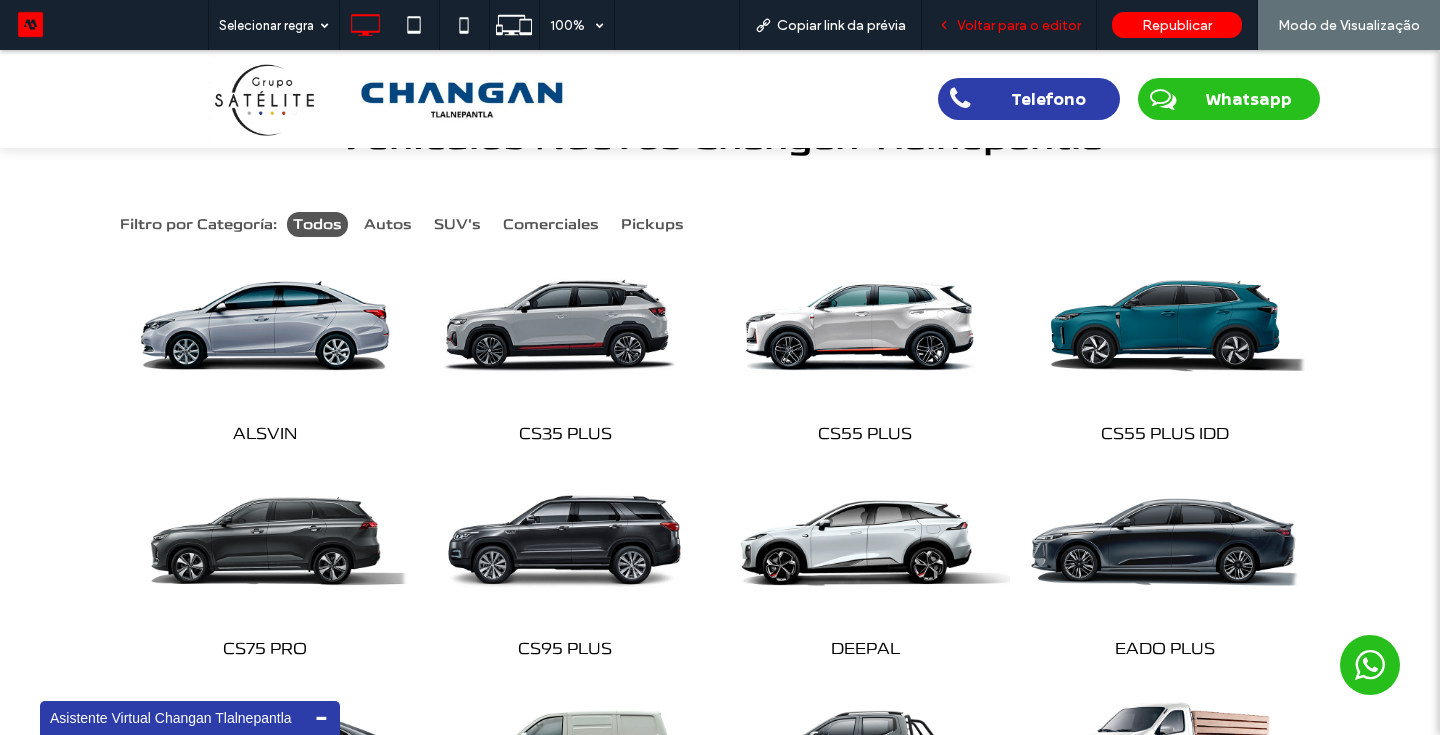 click on "Voltar para o editor" at bounding box center [1019, 25] 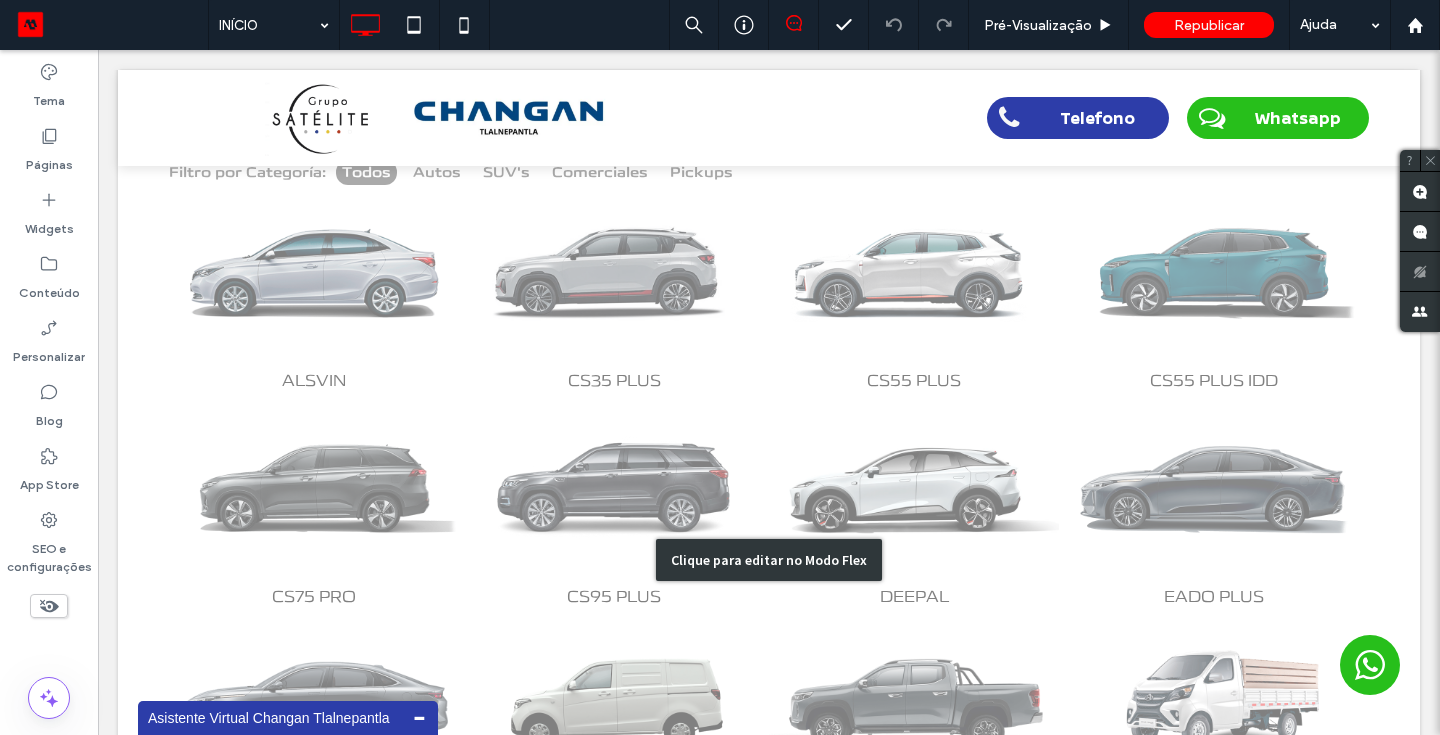 click on "Clique para editar no Modo Flex" at bounding box center (769, 559) 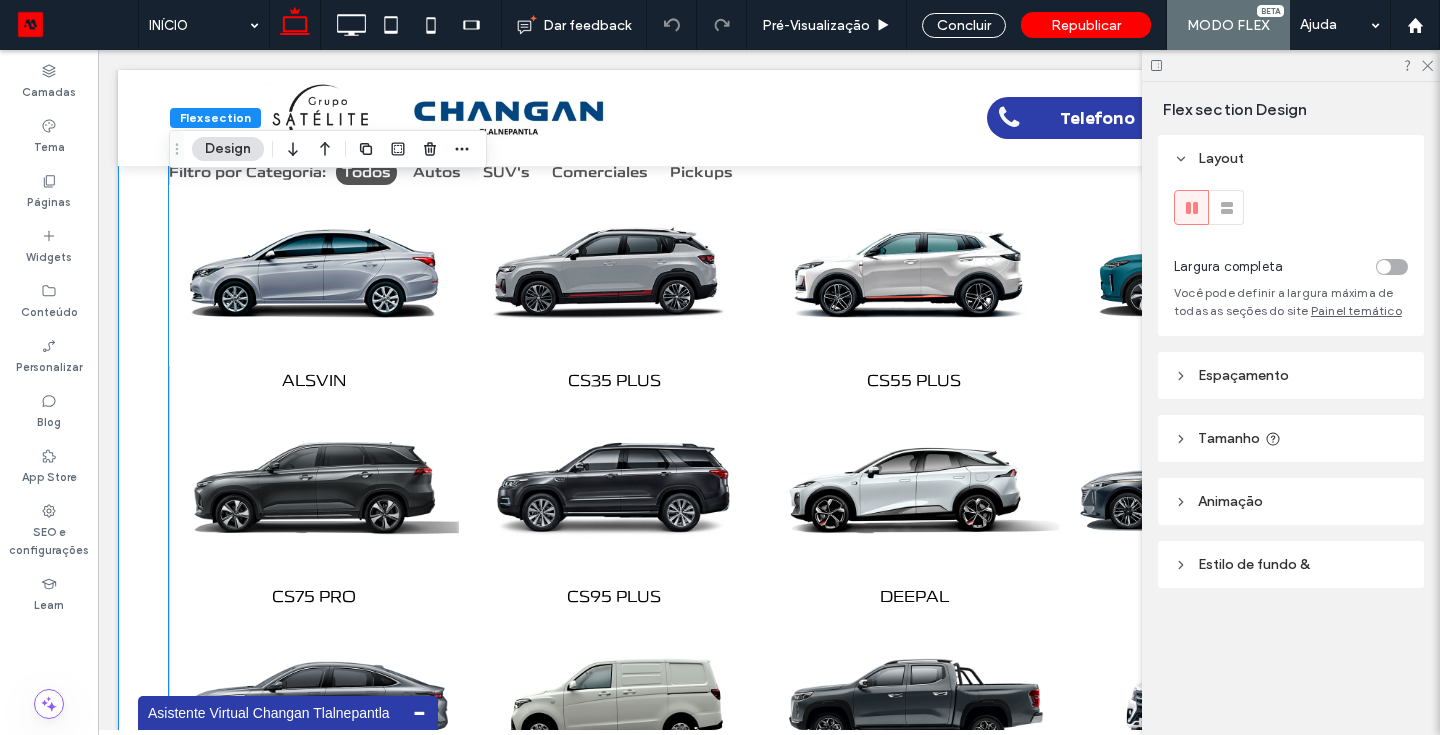 click at bounding box center [314, 491] 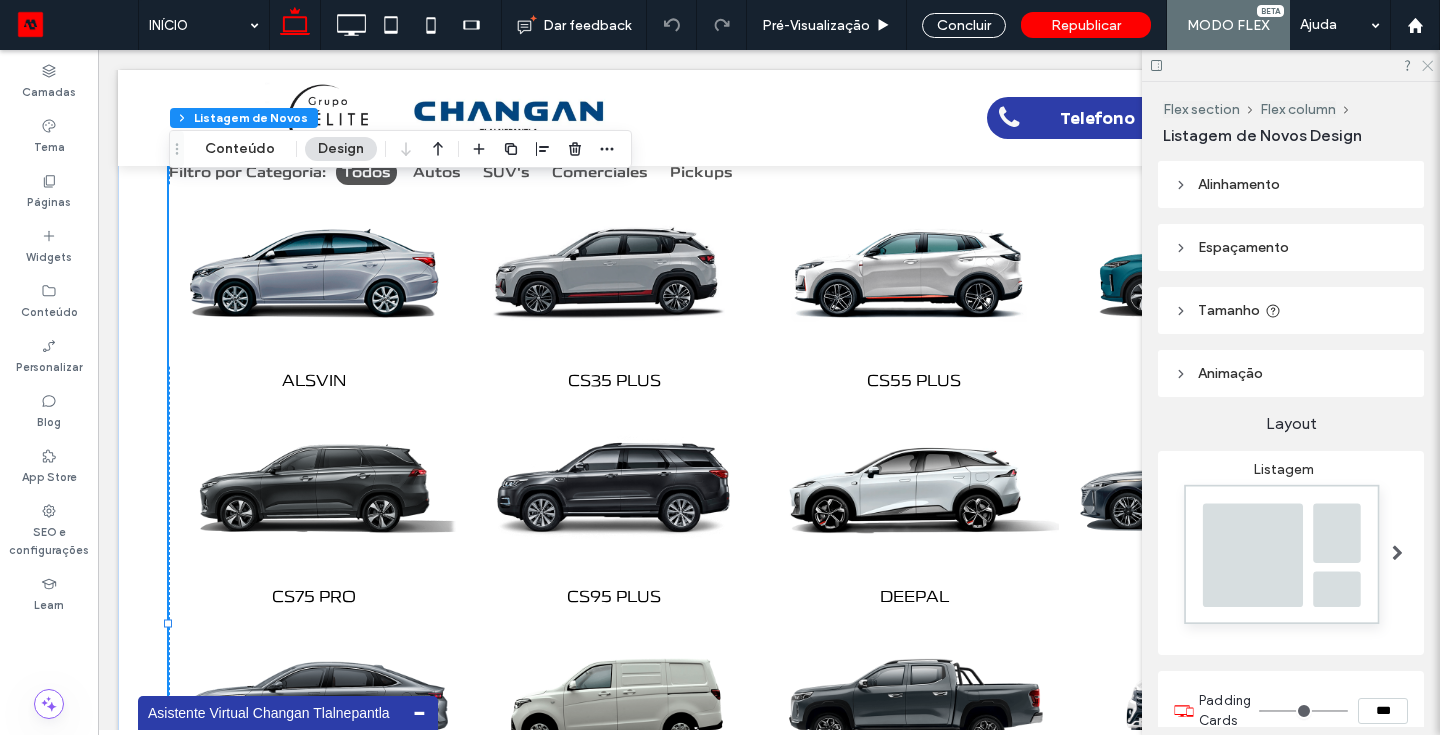 click at bounding box center (1291, 65) 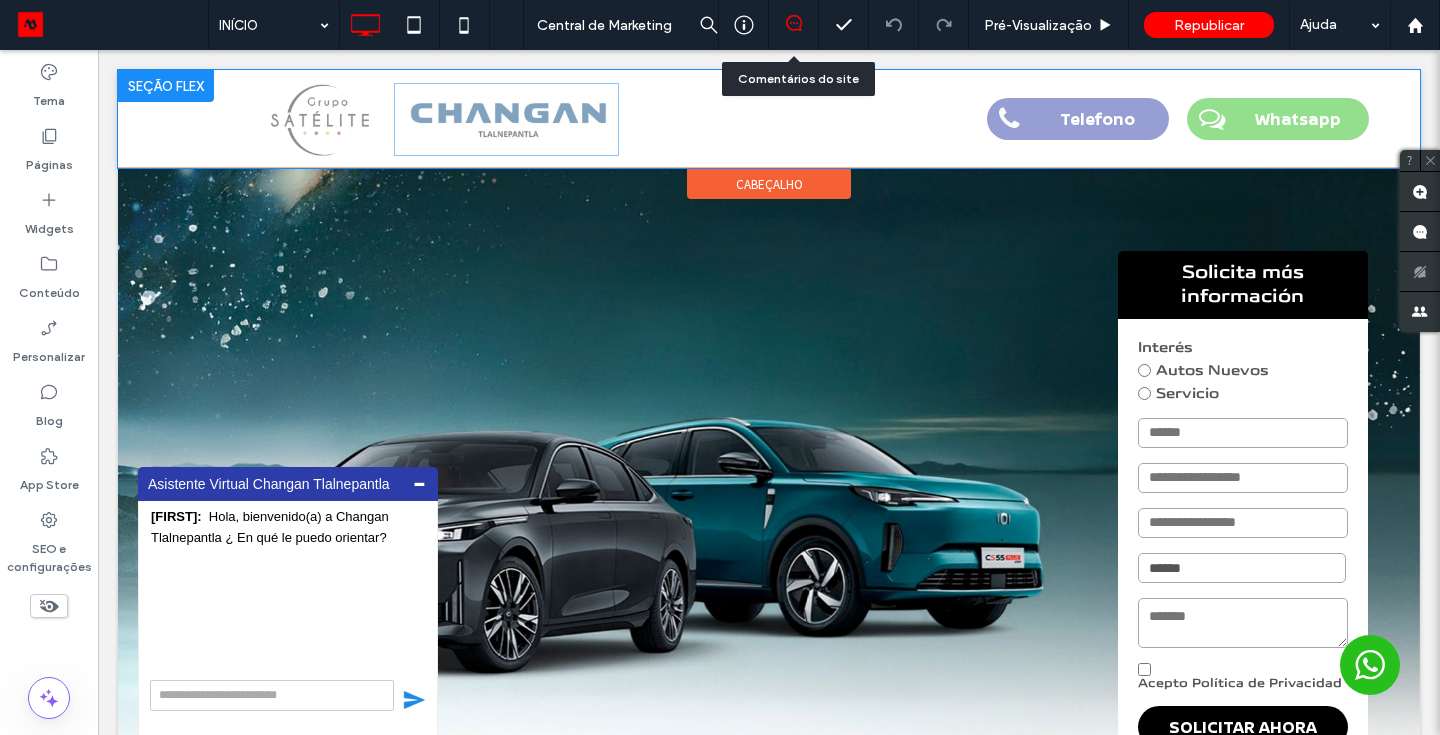scroll, scrollTop: 0, scrollLeft: 0, axis: both 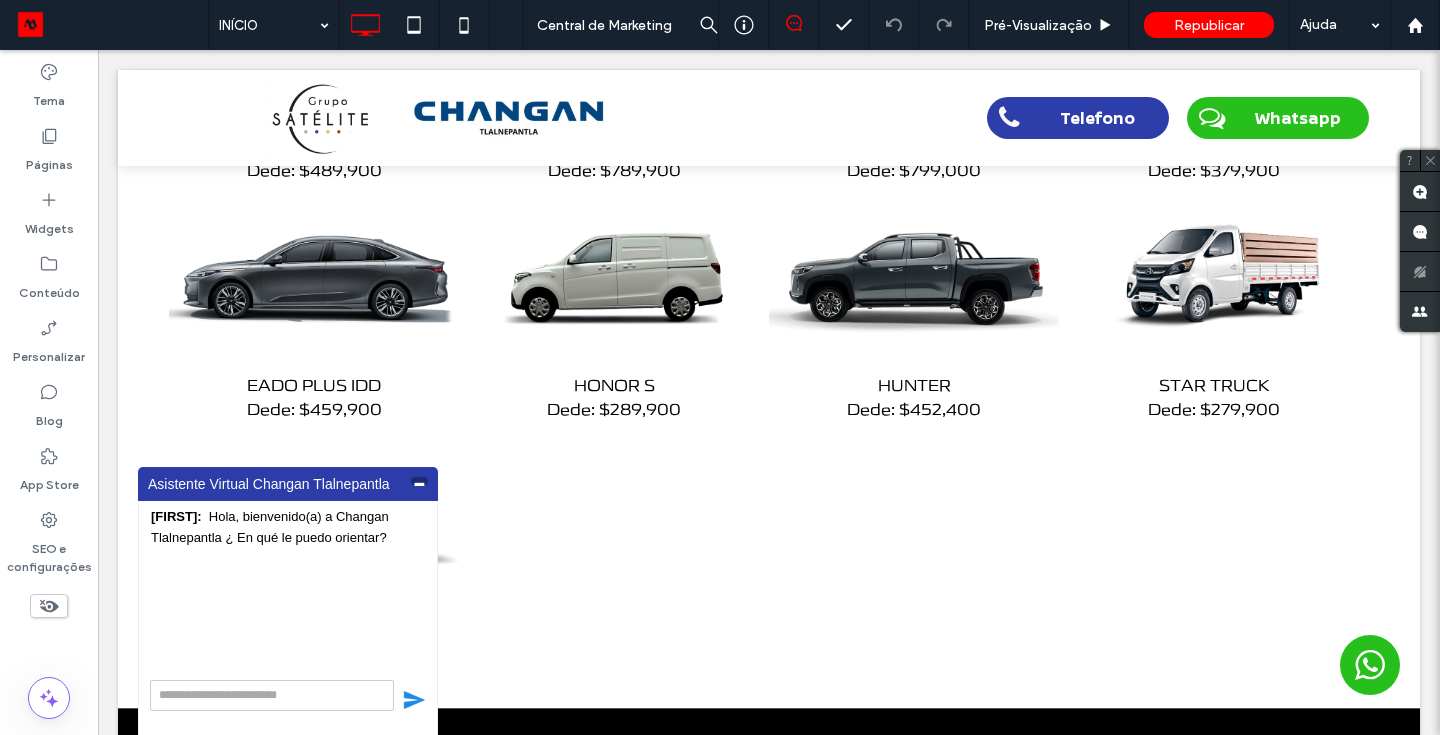 click on "-" at bounding box center [419, 481] 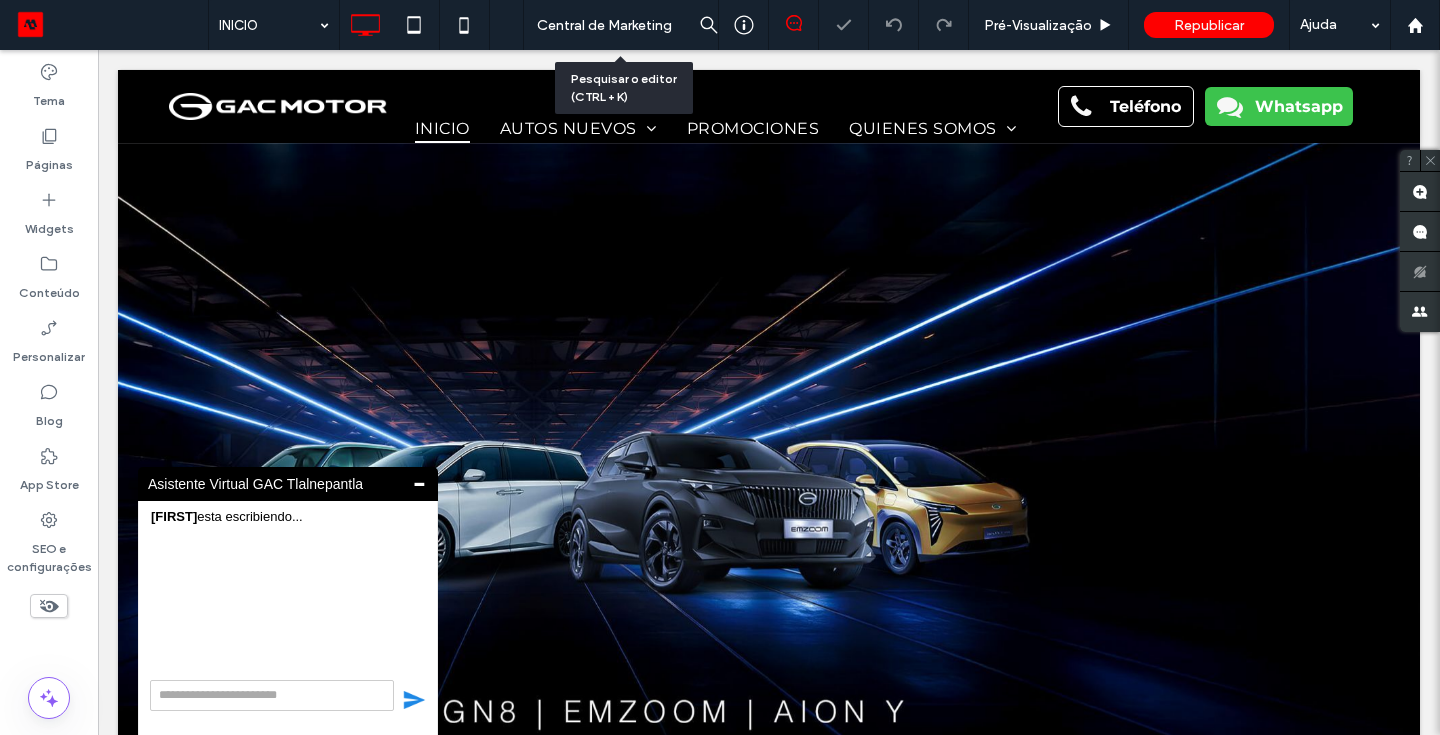 scroll, scrollTop: 0, scrollLeft: 0, axis: both 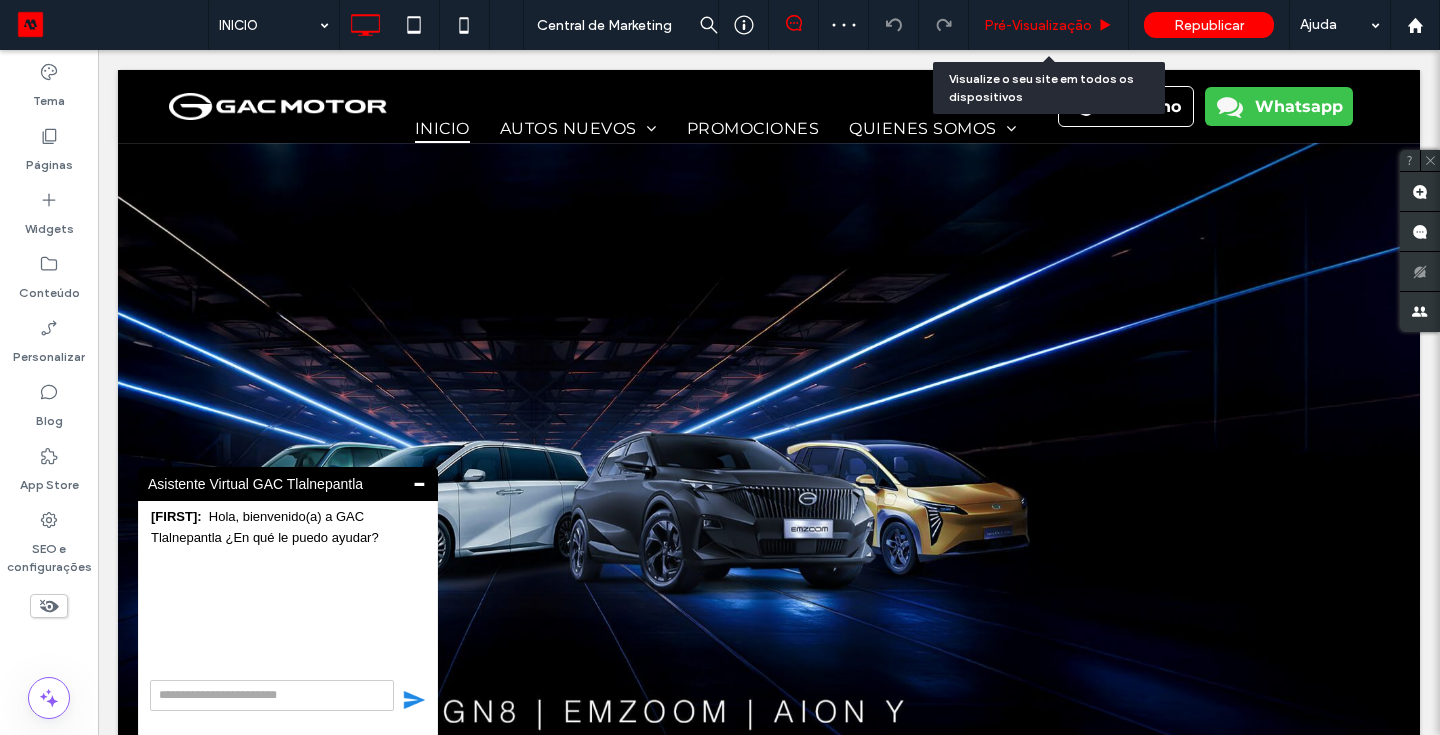 click on "Pré-Visualizaçāo" at bounding box center [1049, 25] 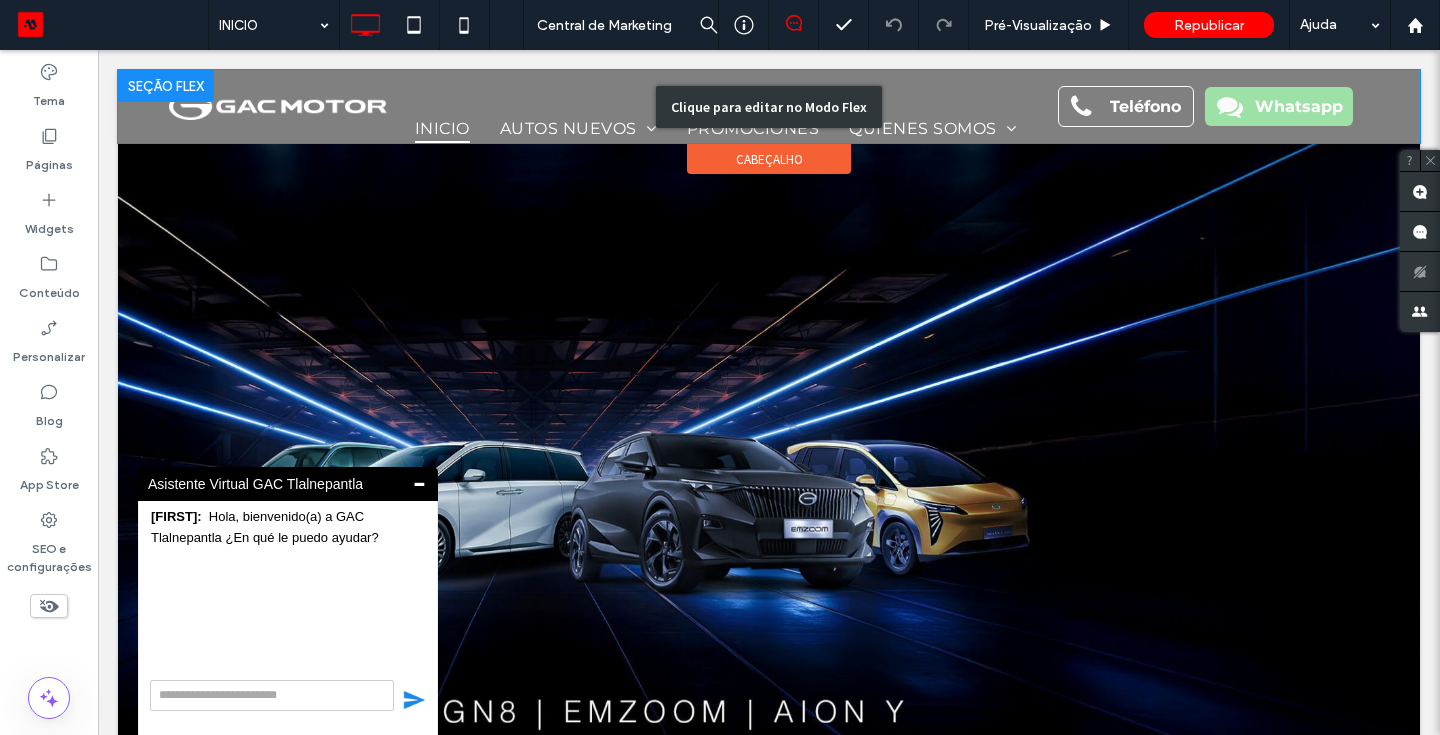 click on "Clique para editar no Modo Flex" at bounding box center [769, 106] 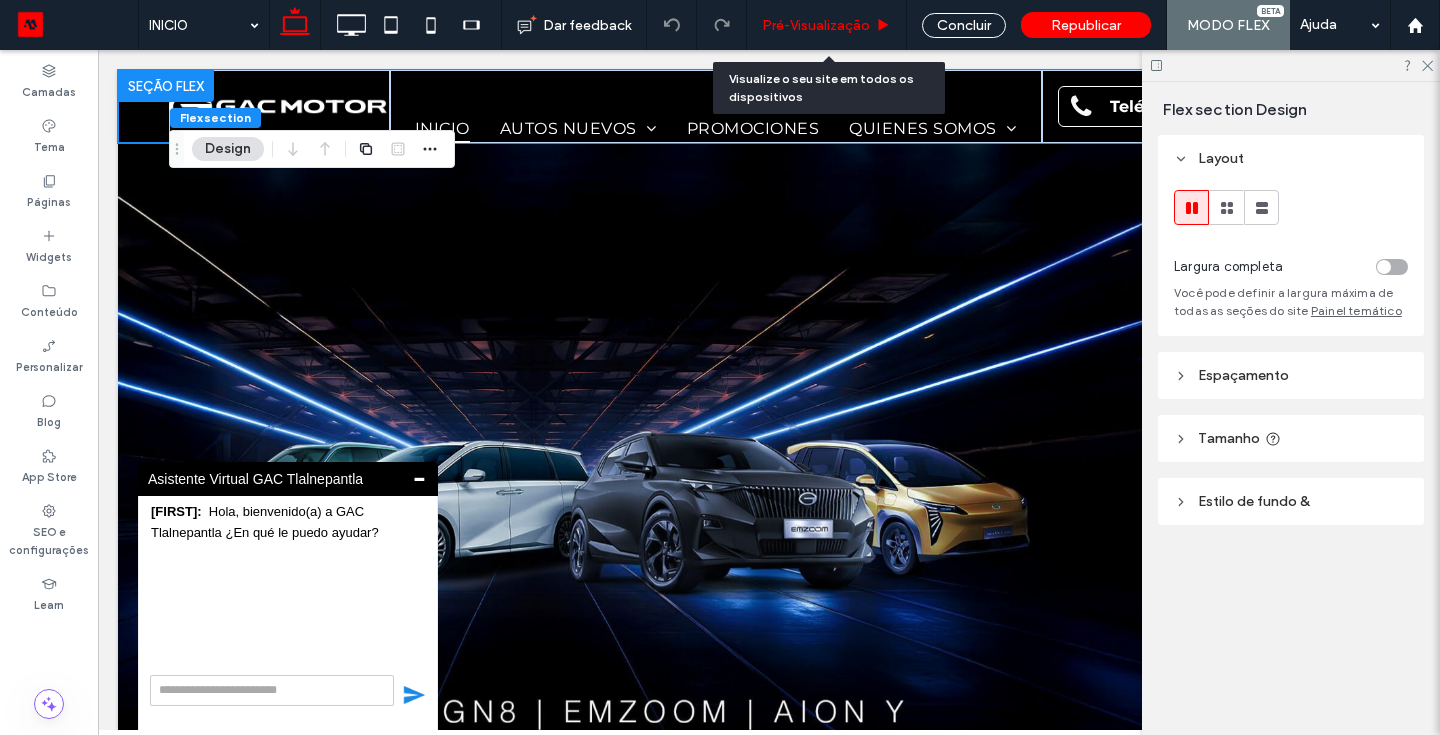 click on "Pré-Visualizaçāo" at bounding box center [827, 25] 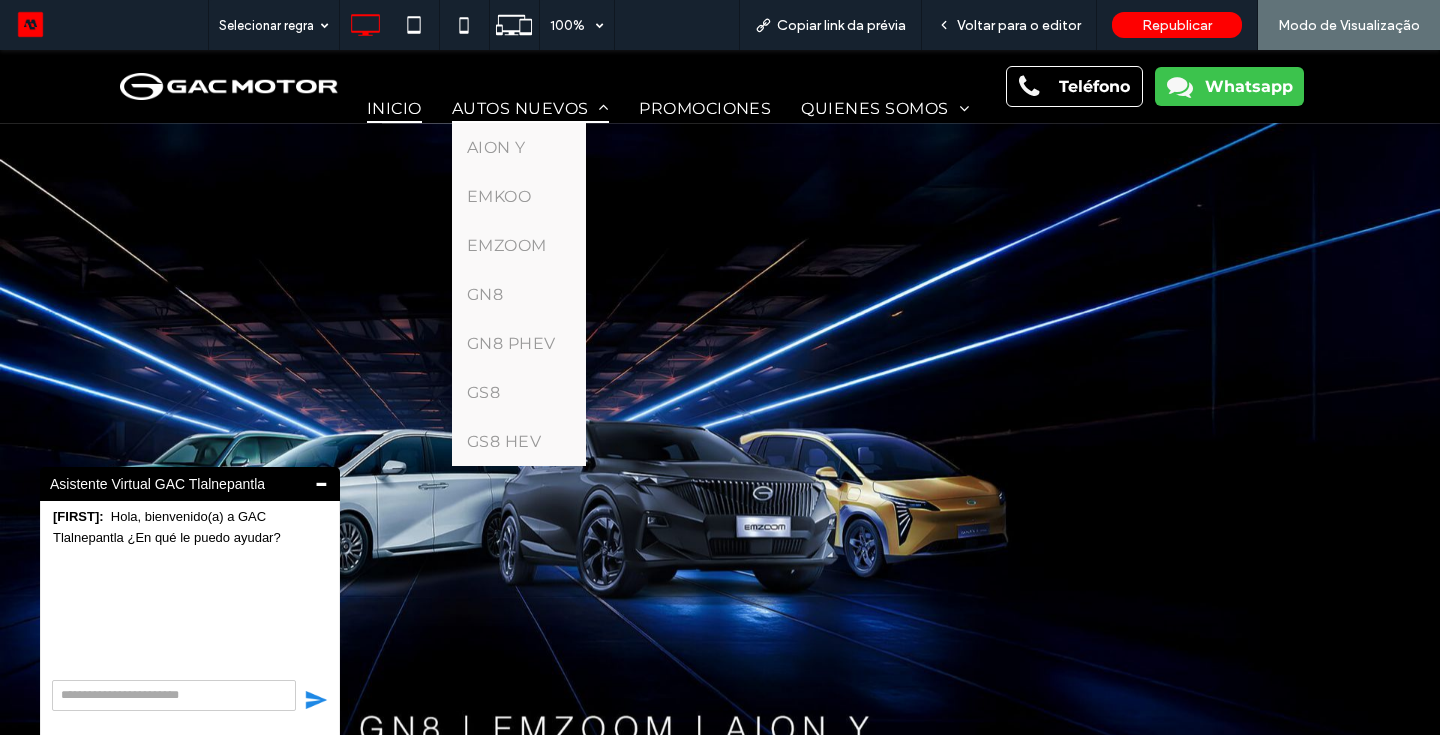 click on "AUTOS NUEVOS" at bounding box center (530, 108) 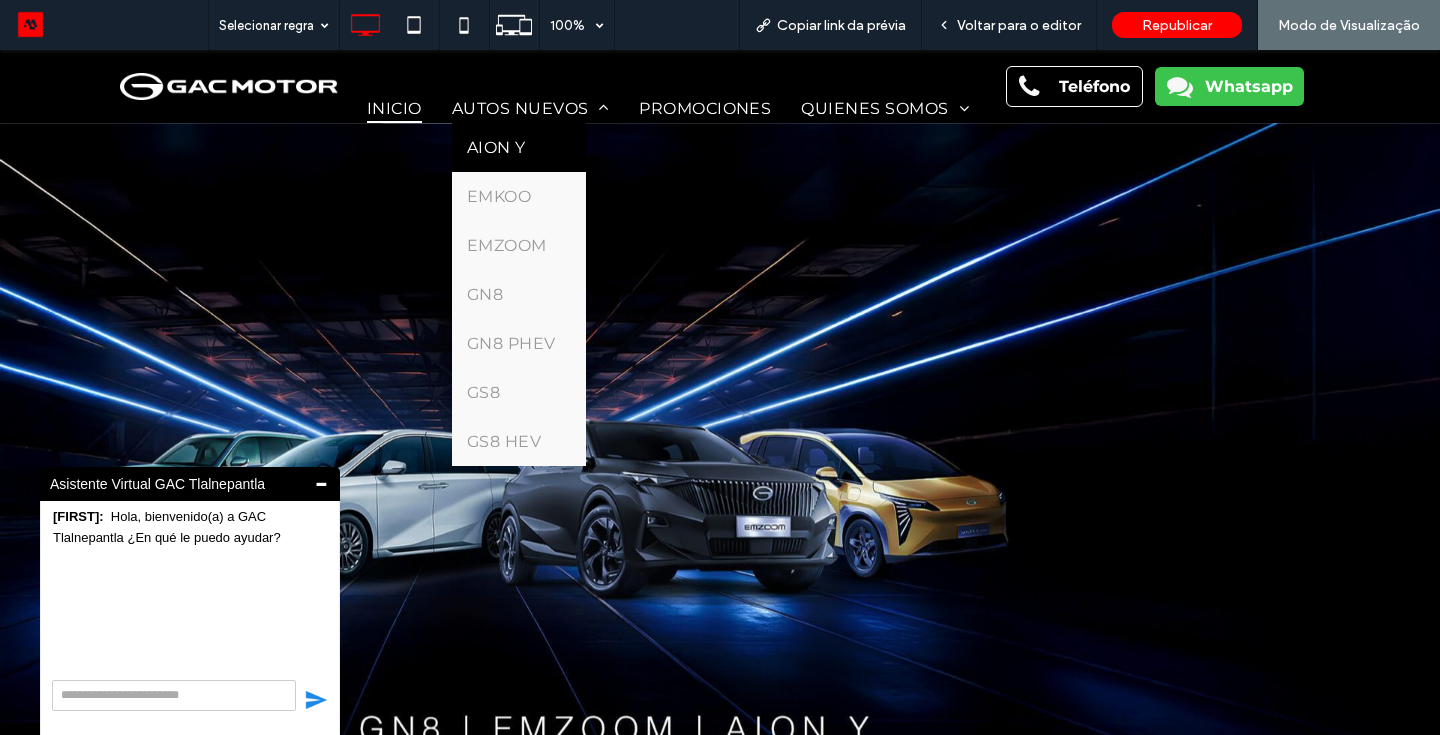click on "AION Y" at bounding box center [496, 147] 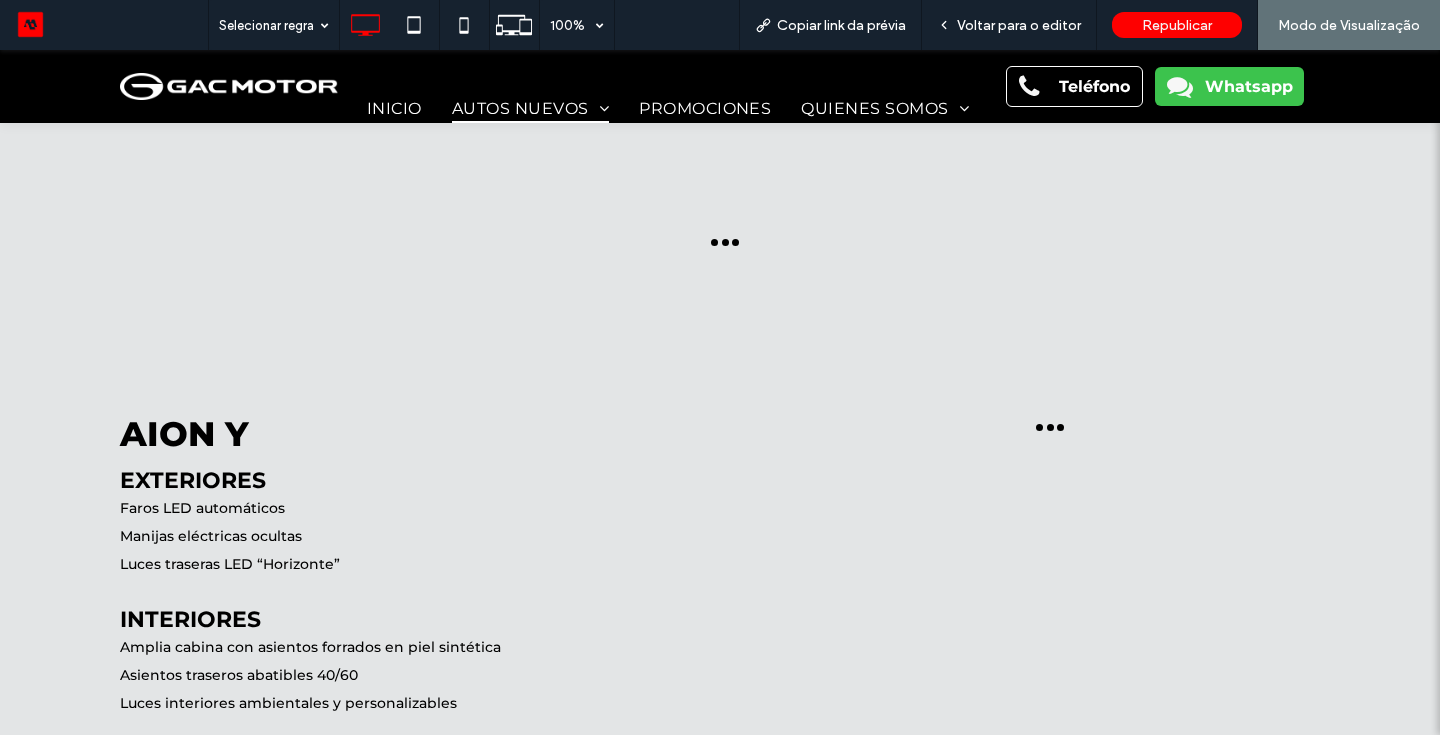 scroll, scrollTop: 0, scrollLeft: 0, axis: both 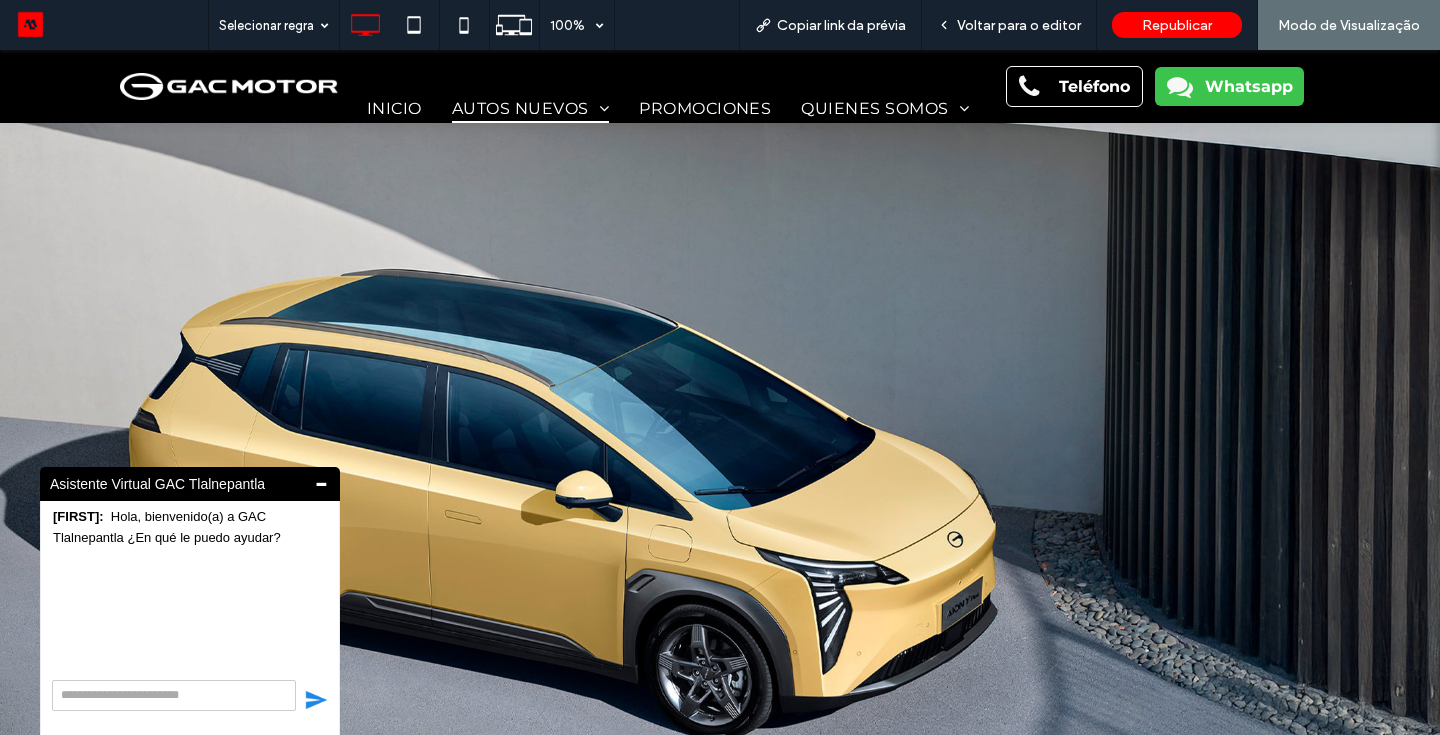 click at bounding box center [720, 500] 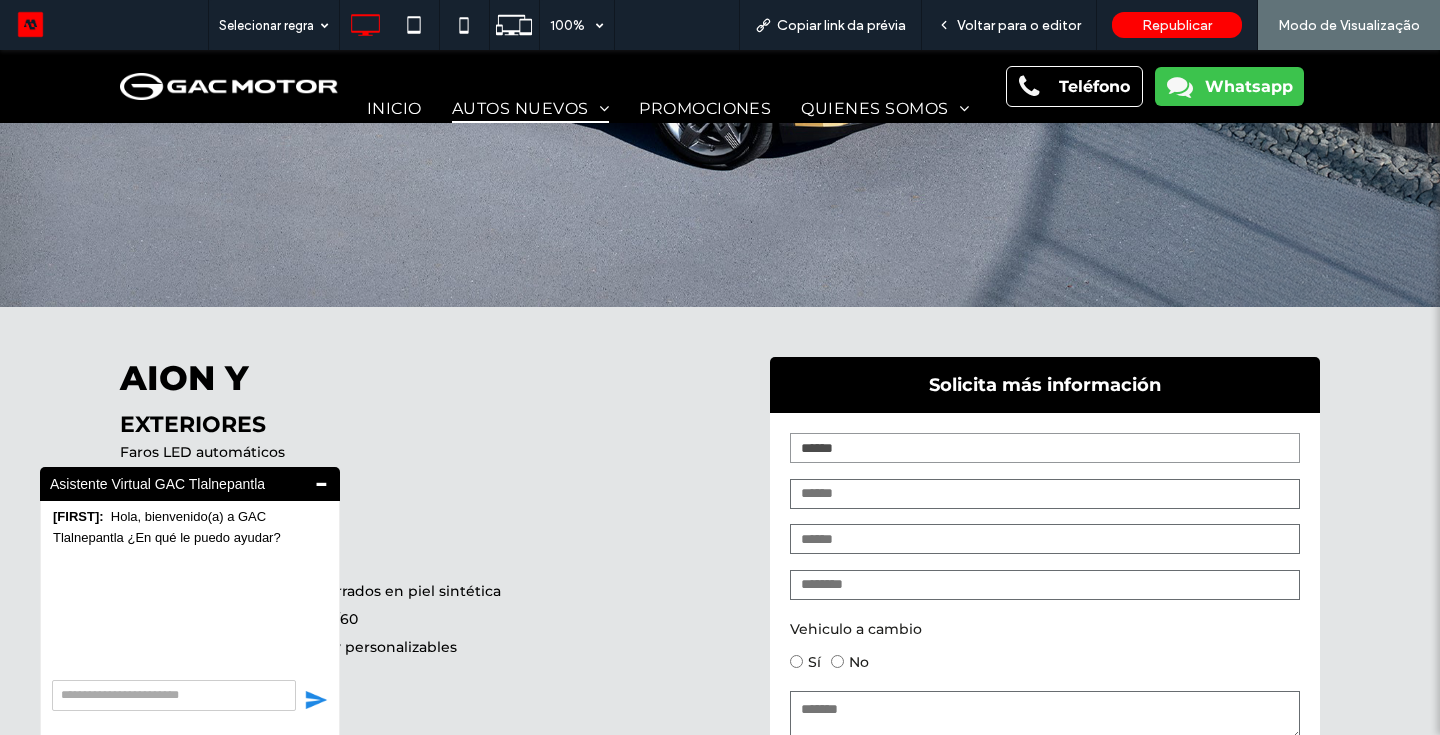 scroll, scrollTop: 600, scrollLeft: 0, axis: vertical 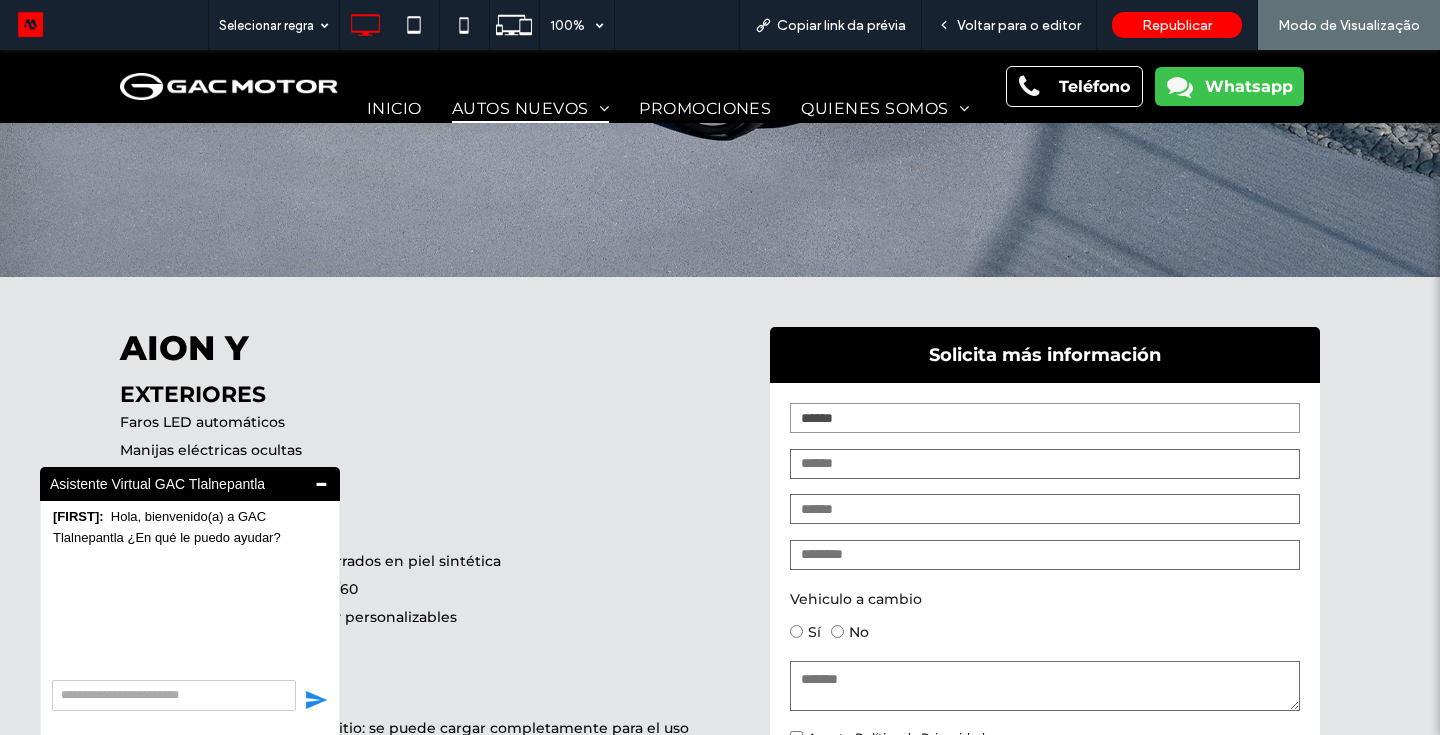 click on "-" at bounding box center (321, 481) 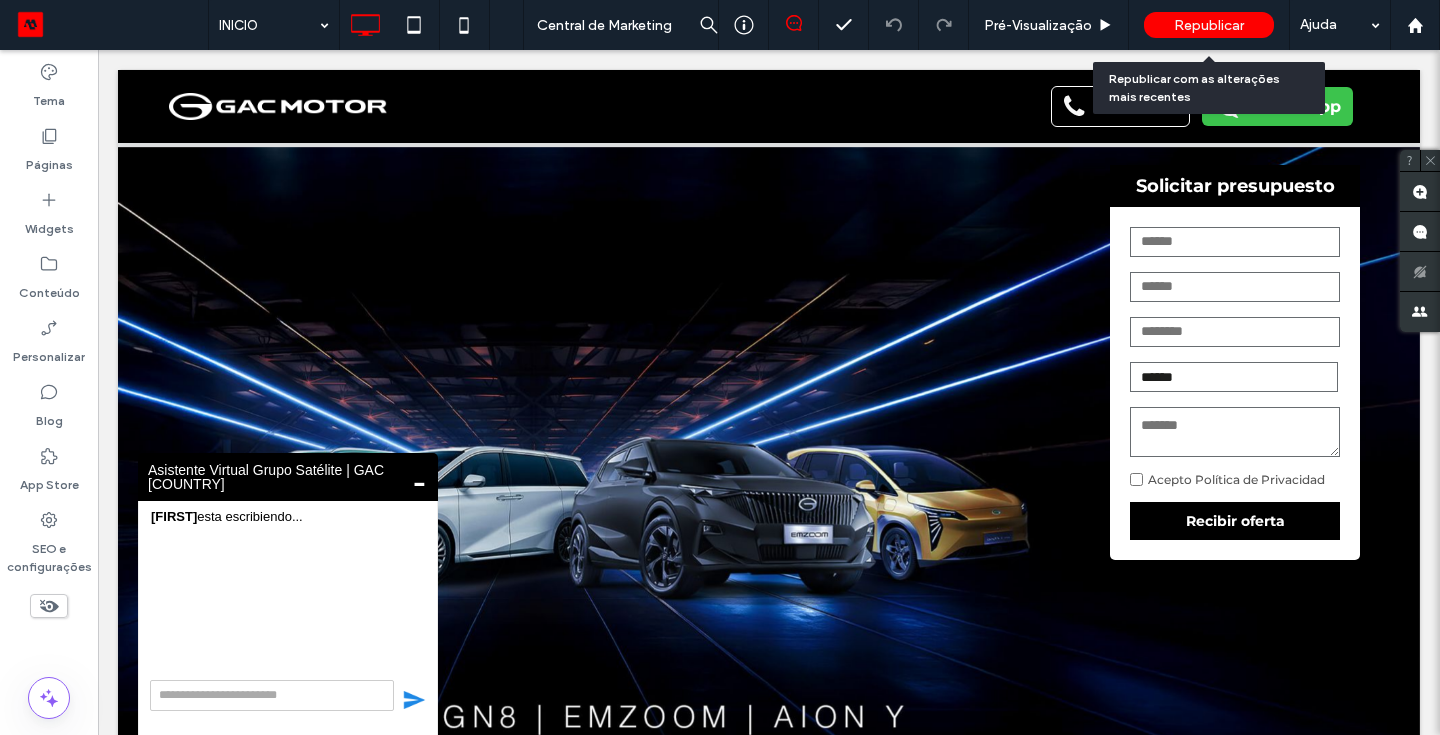 scroll, scrollTop: 0, scrollLeft: 0, axis: both 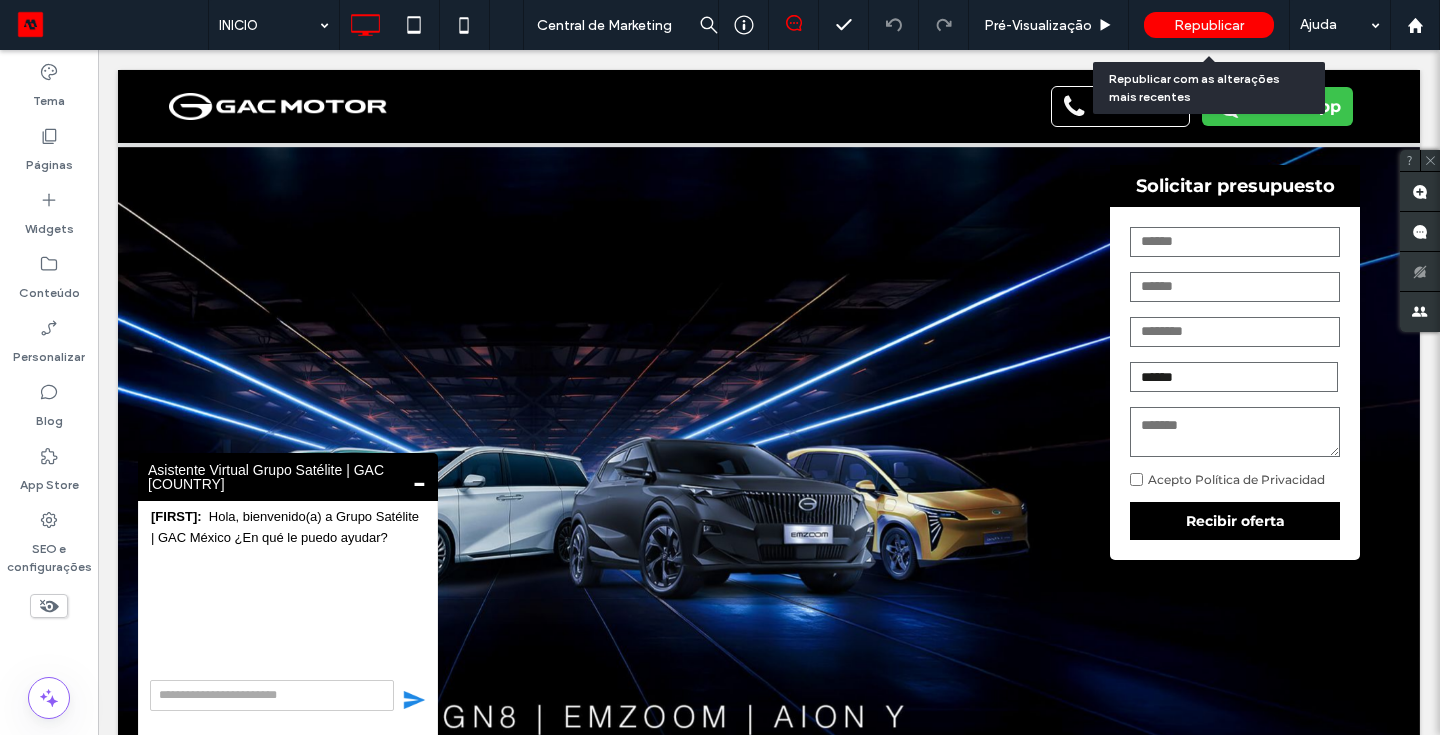 click on "Republicar" at bounding box center [1209, 25] 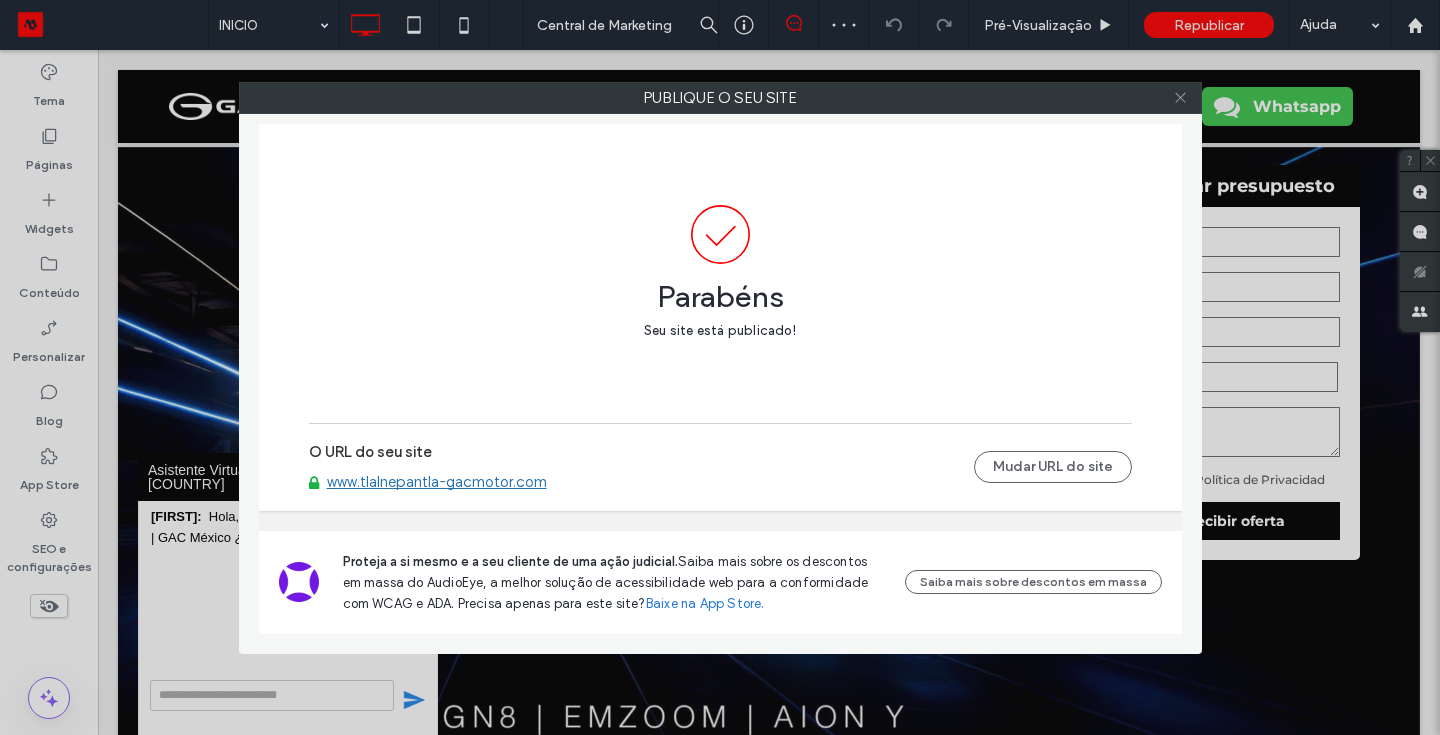 click 